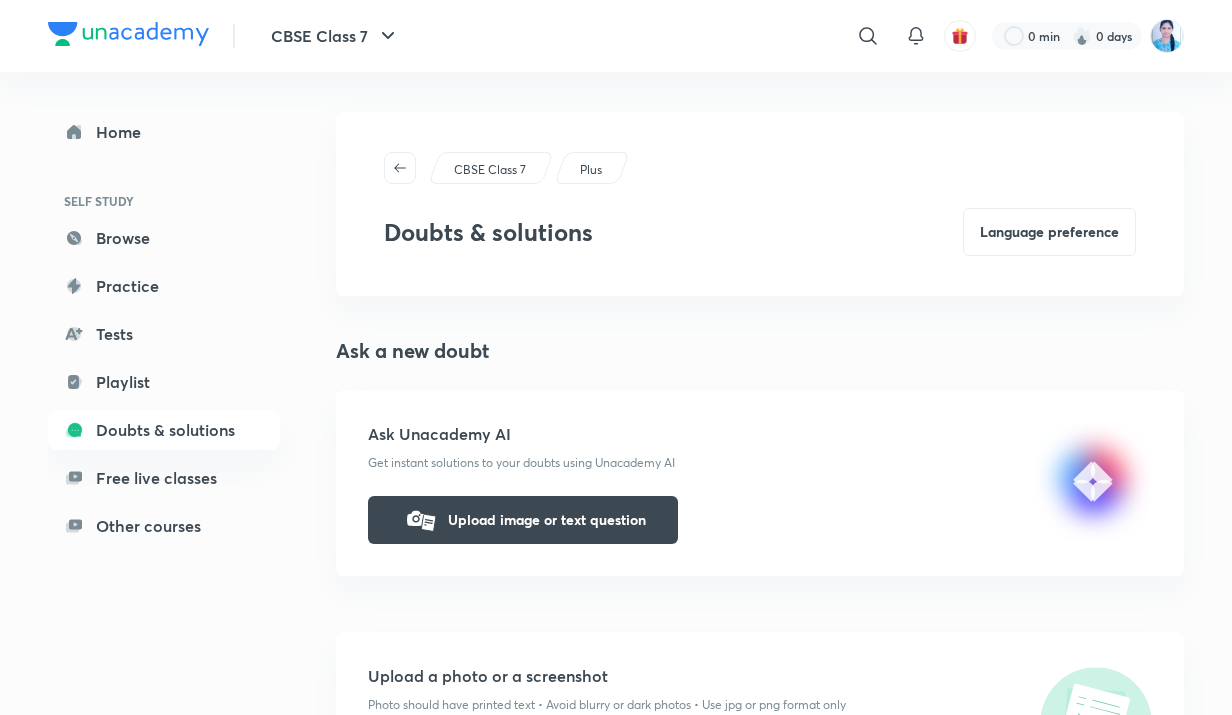 scroll, scrollTop: 0, scrollLeft: 0, axis: both 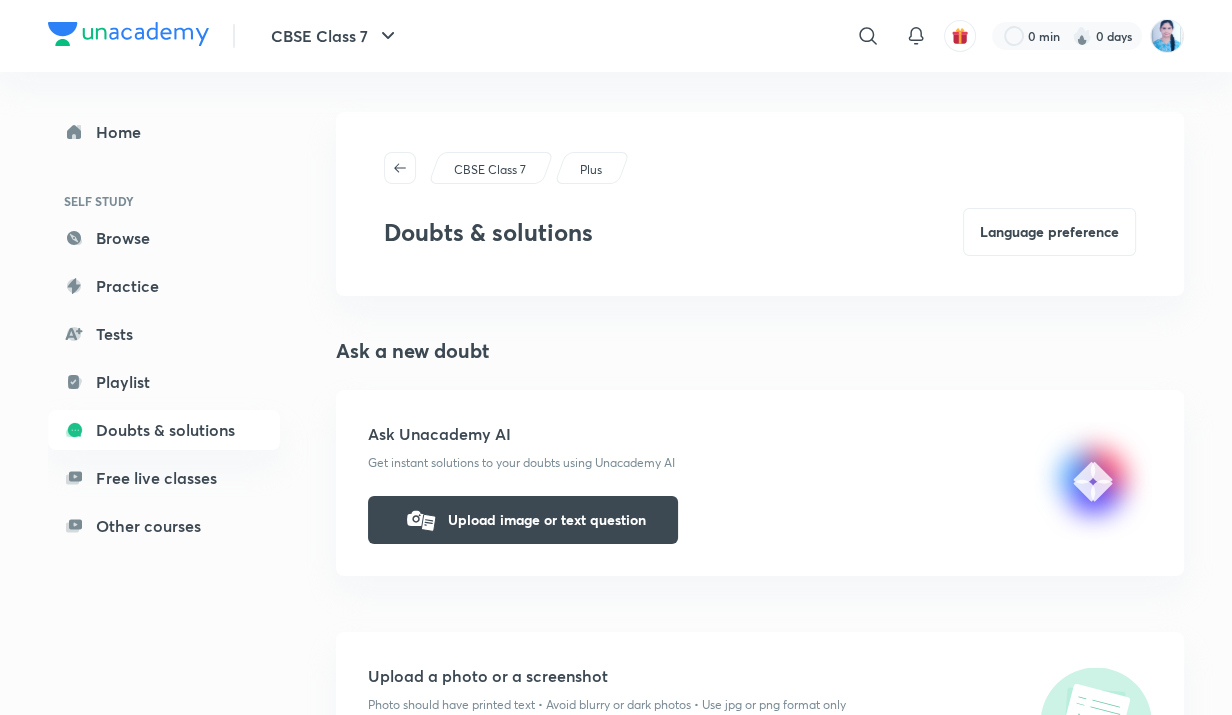 click on "Home" at bounding box center (164, 132) 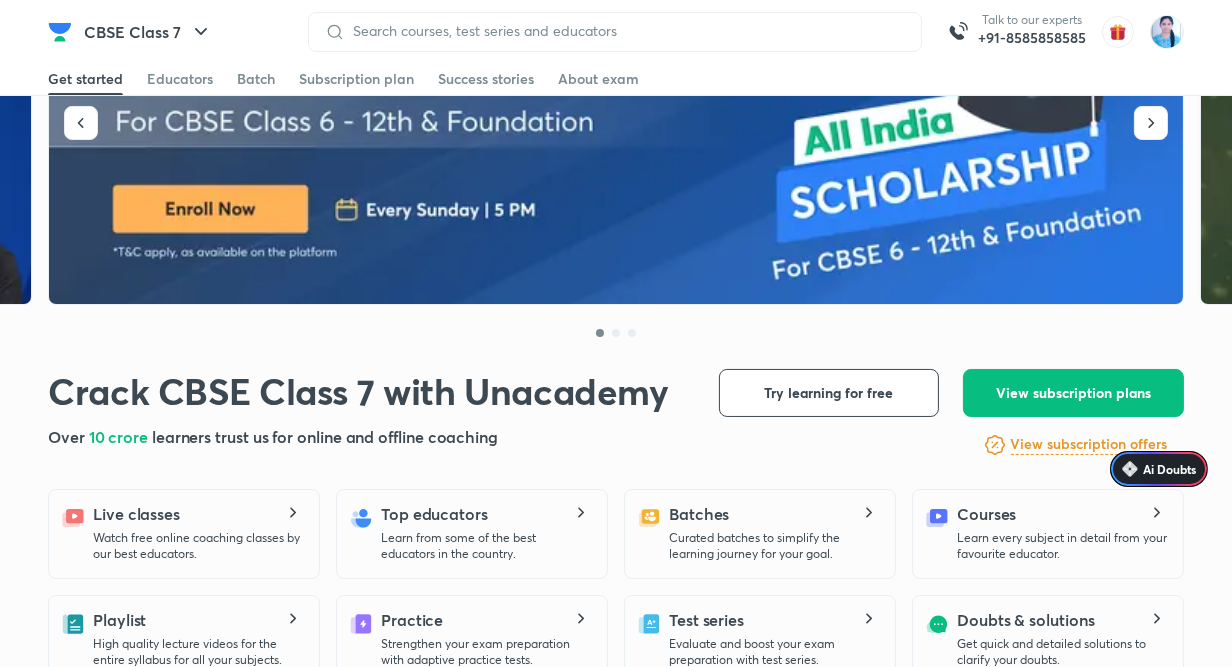 scroll, scrollTop: 327, scrollLeft: 0, axis: vertical 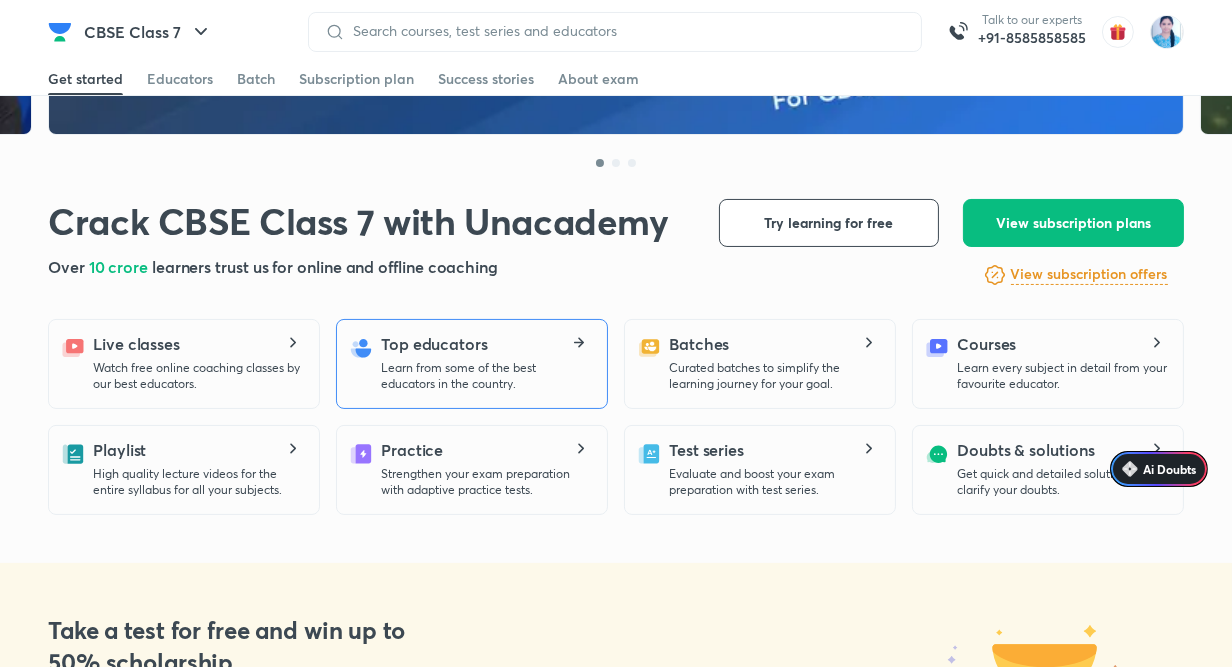 click on "Top educators" at bounding box center (434, 344) 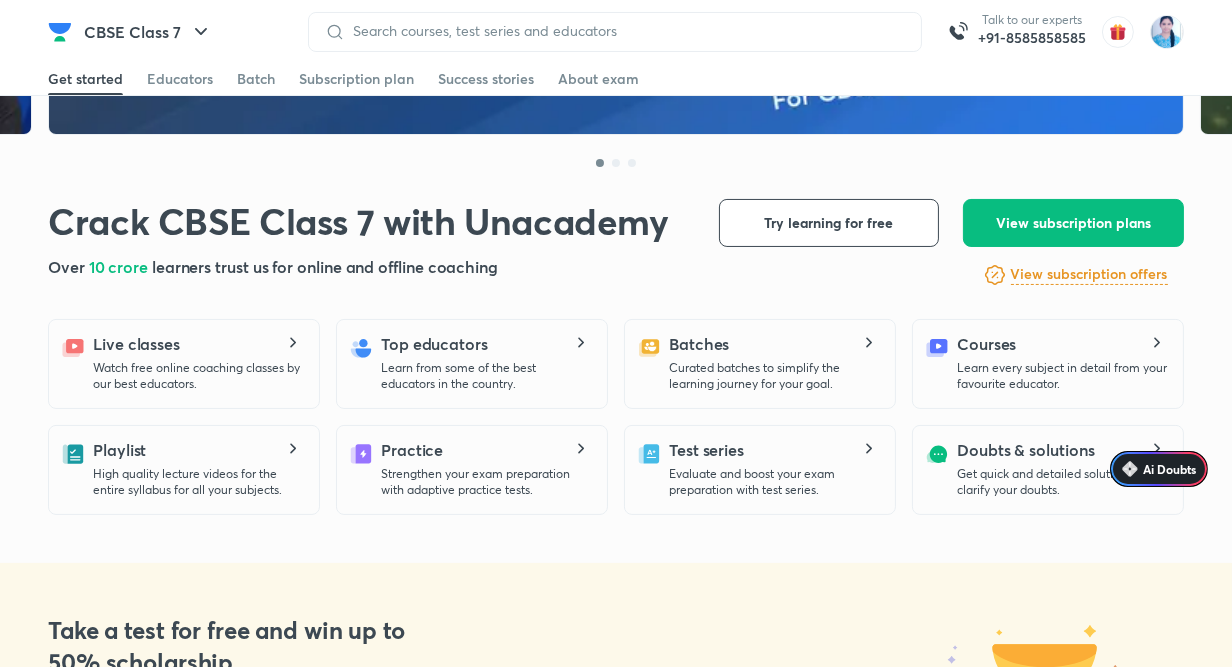 scroll, scrollTop: 0, scrollLeft: 0, axis: both 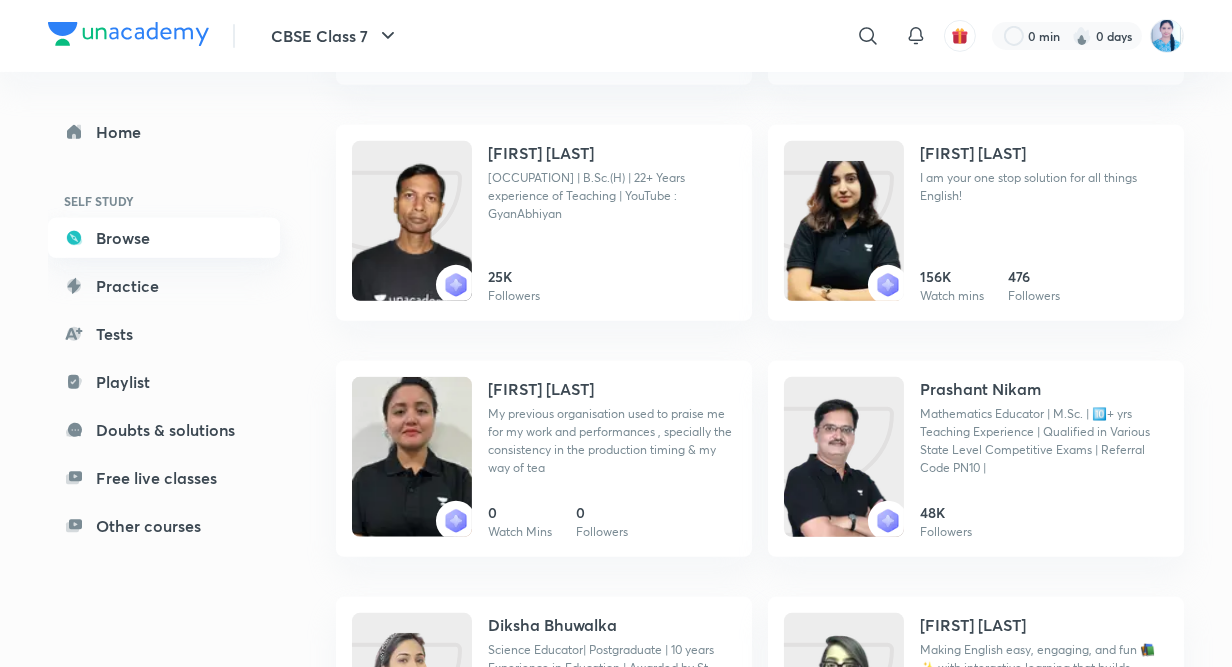 click on "Browse" at bounding box center [164, 238] 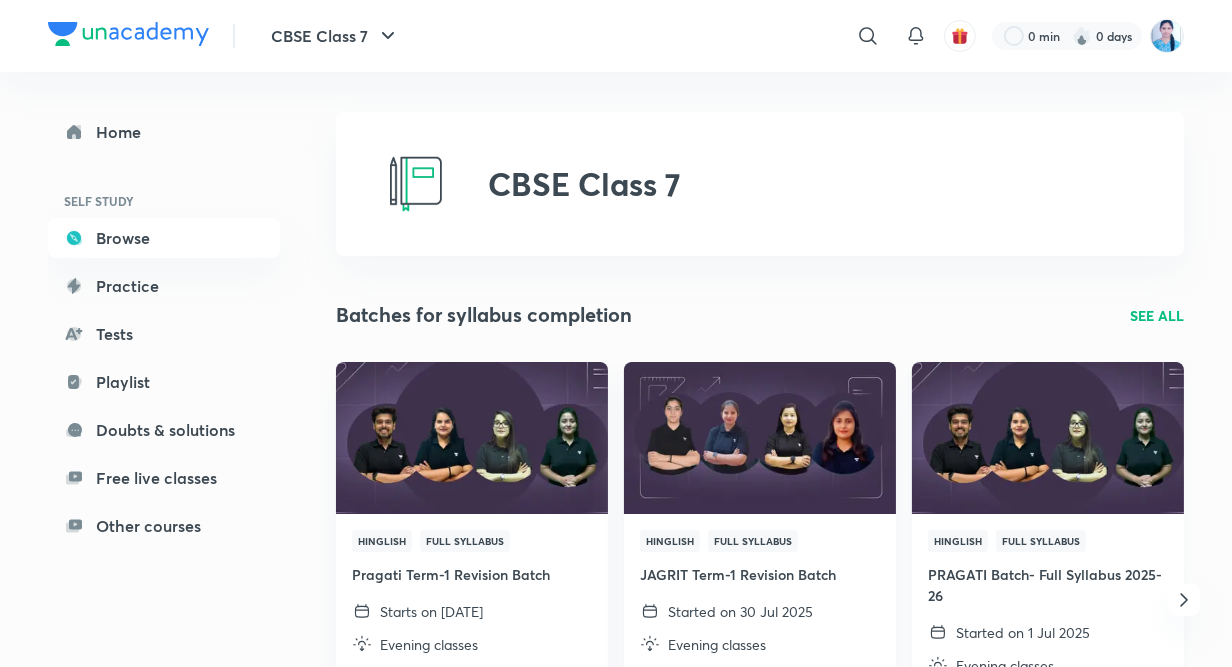 scroll, scrollTop: 214, scrollLeft: 0, axis: vertical 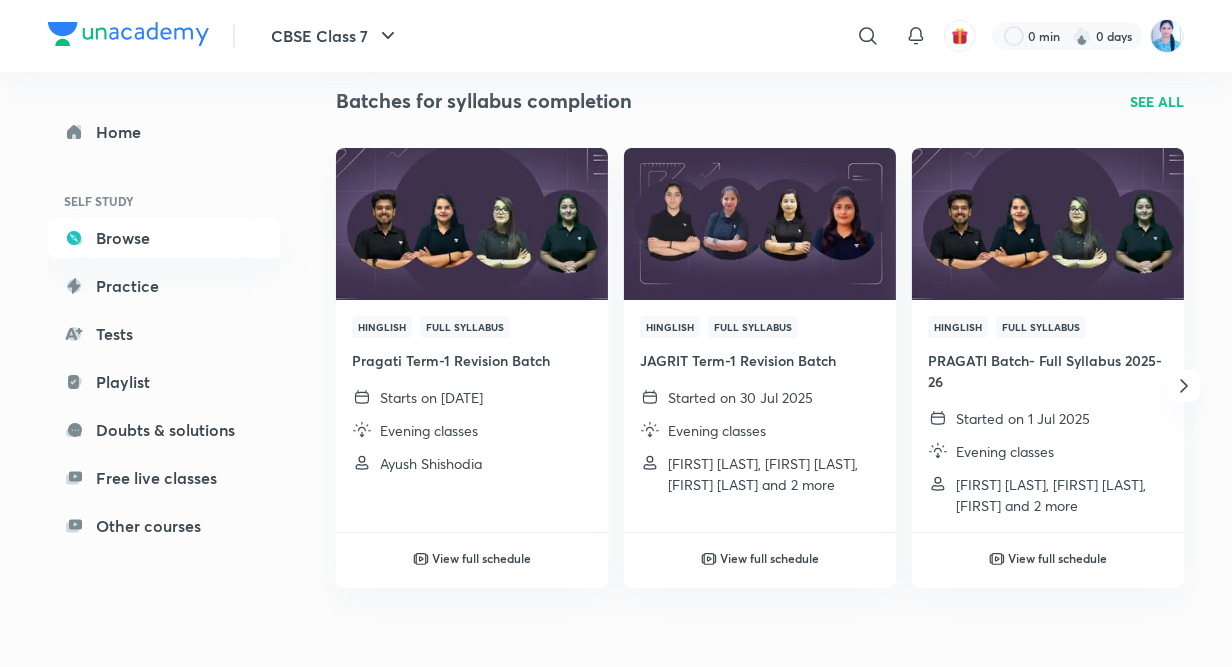 click on "SEE ALL" at bounding box center [1157, 101] 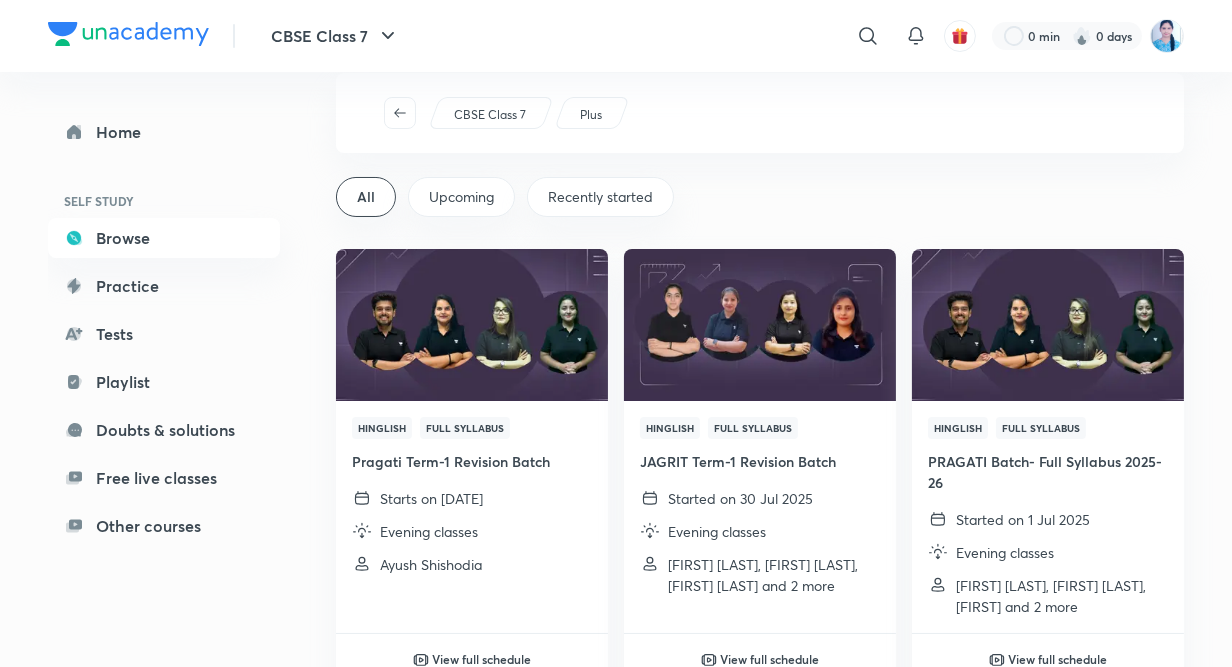 scroll, scrollTop: 0, scrollLeft: 0, axis: both 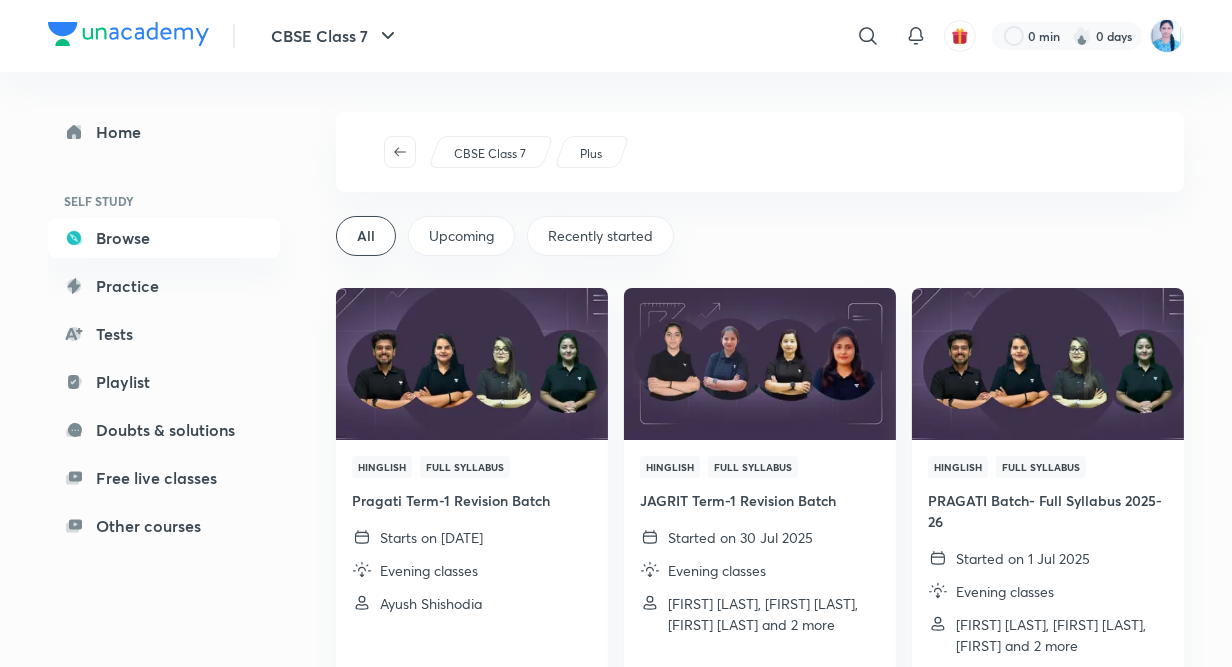 click on "Upcoming" at bounding box center (461, 236) 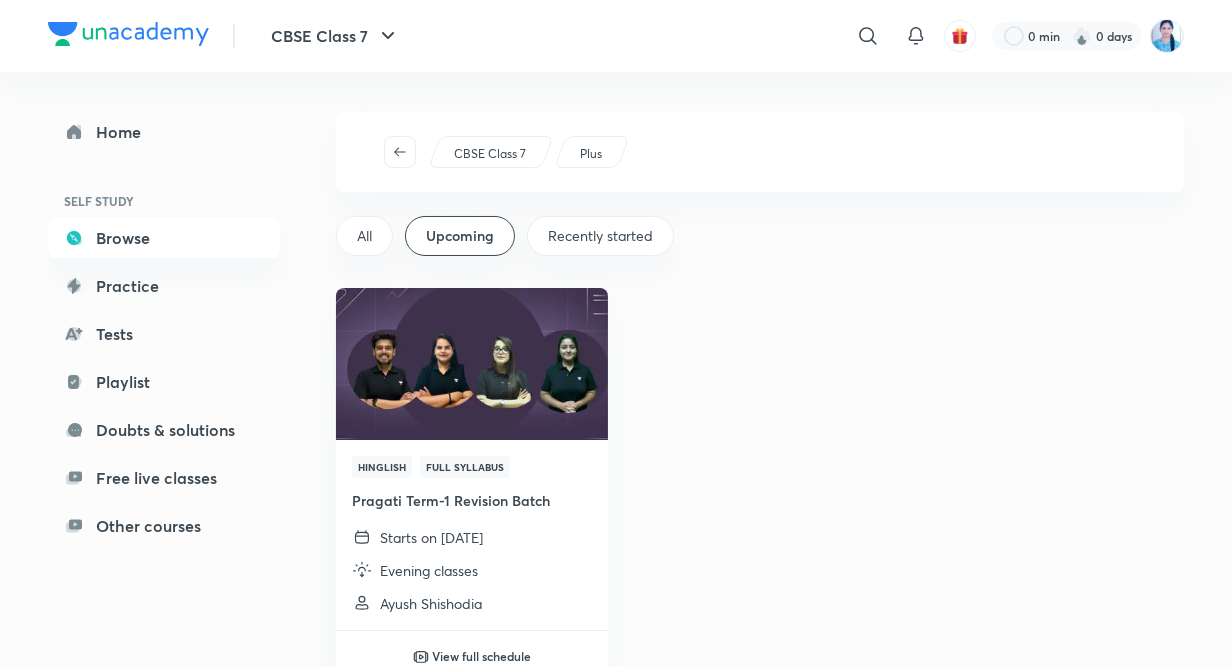 scroll, scrollTop: 78, scrollLeft: 0, axis: vertical 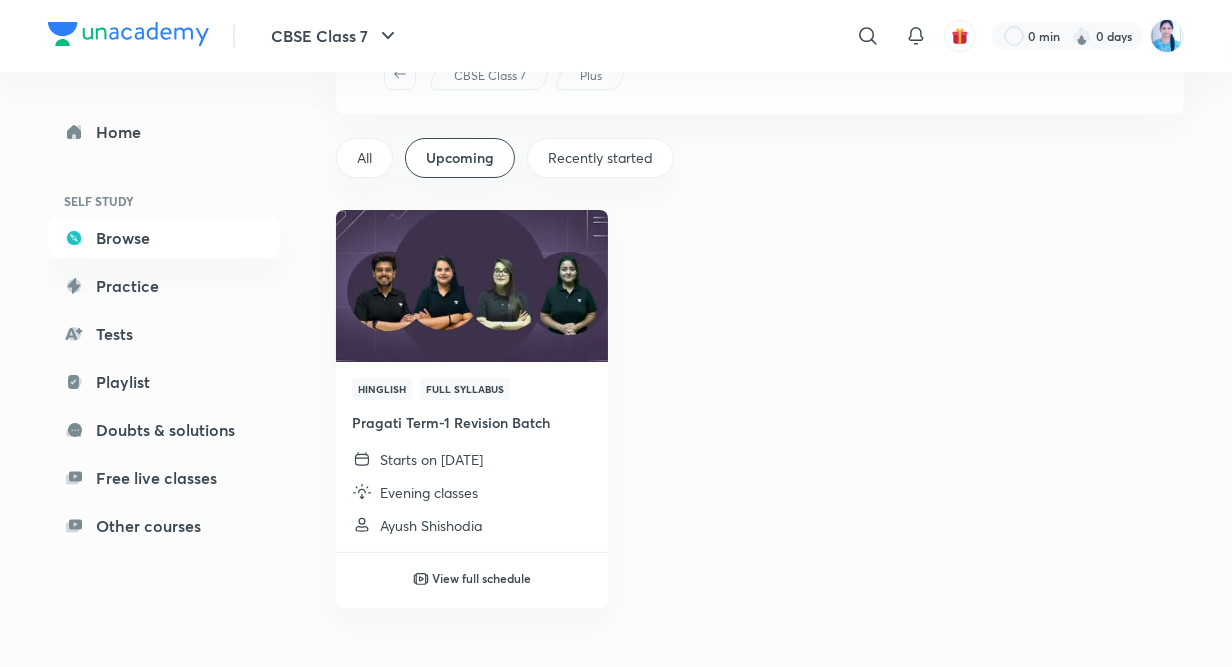 click on "All" at bounding box center [364, 158] 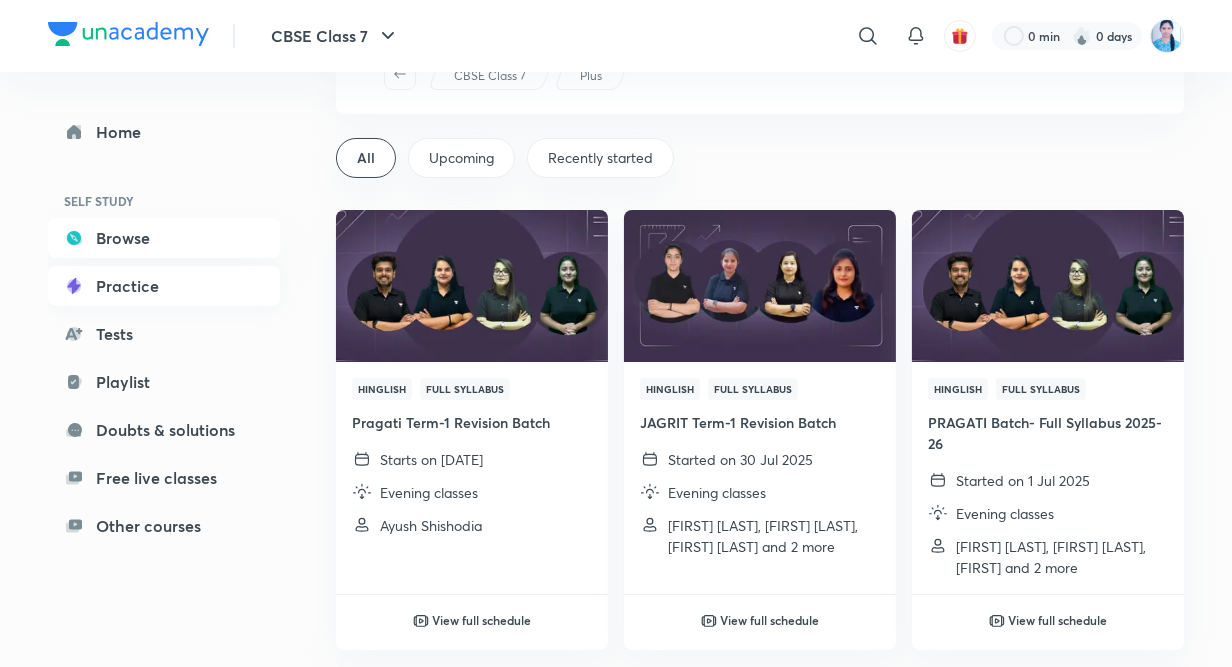 click on "Practice" at bounding box center (164, 286) 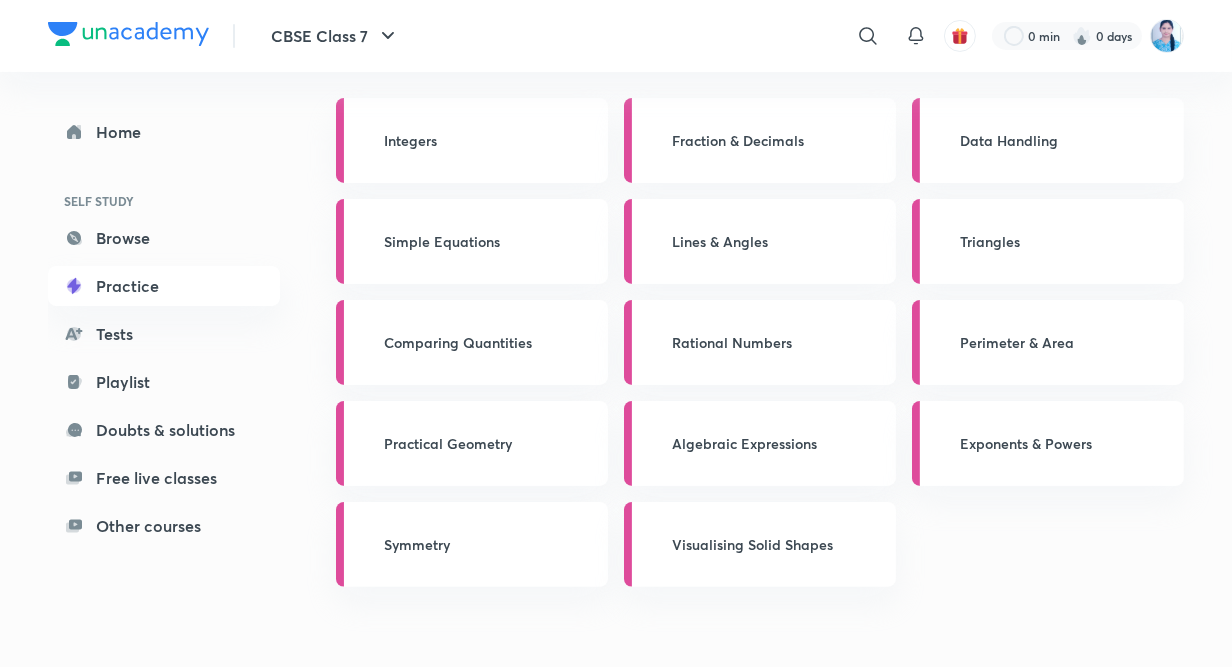 scroll, scrollTop: 620, scrollLeft: 0, axis: vertical 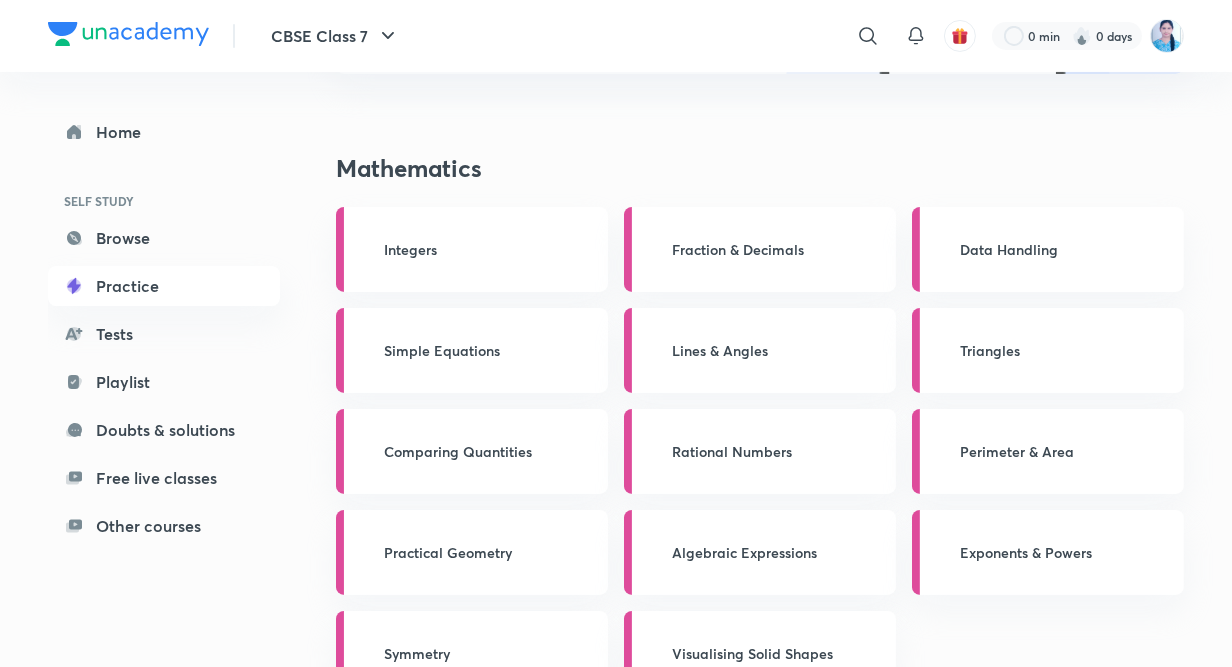 click on "Fraction & Decimals" at bounding box center (760, 249) 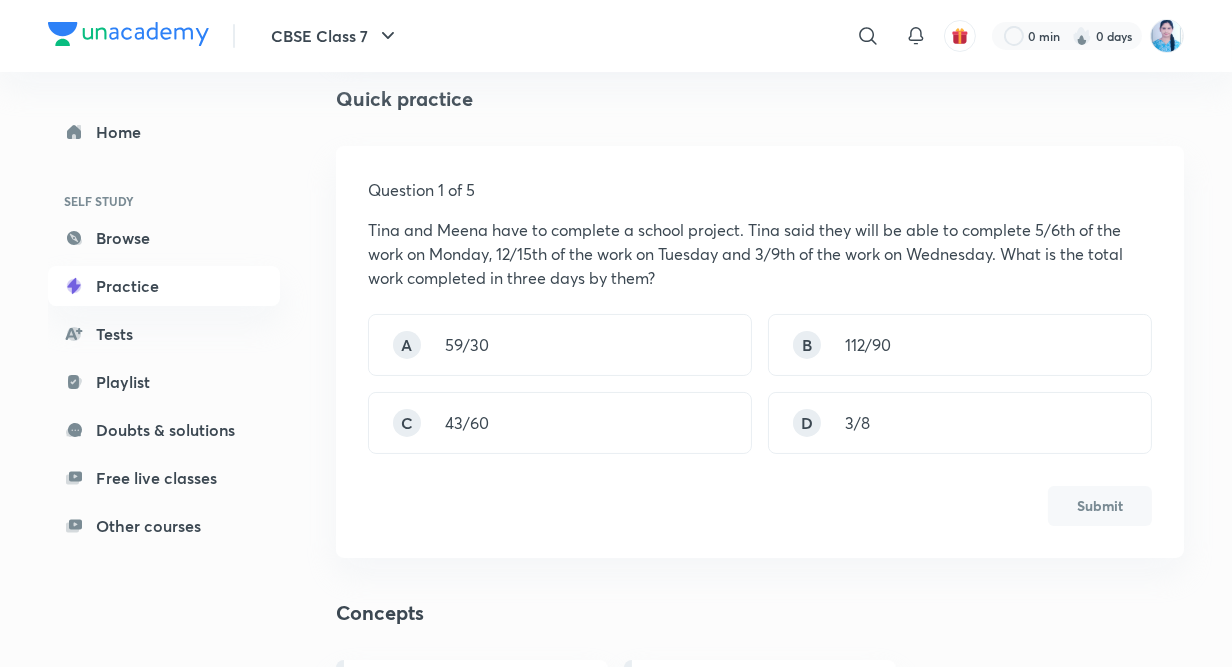 scroll, scrollTop: 218, scrollLeft: 0, axis: vertical 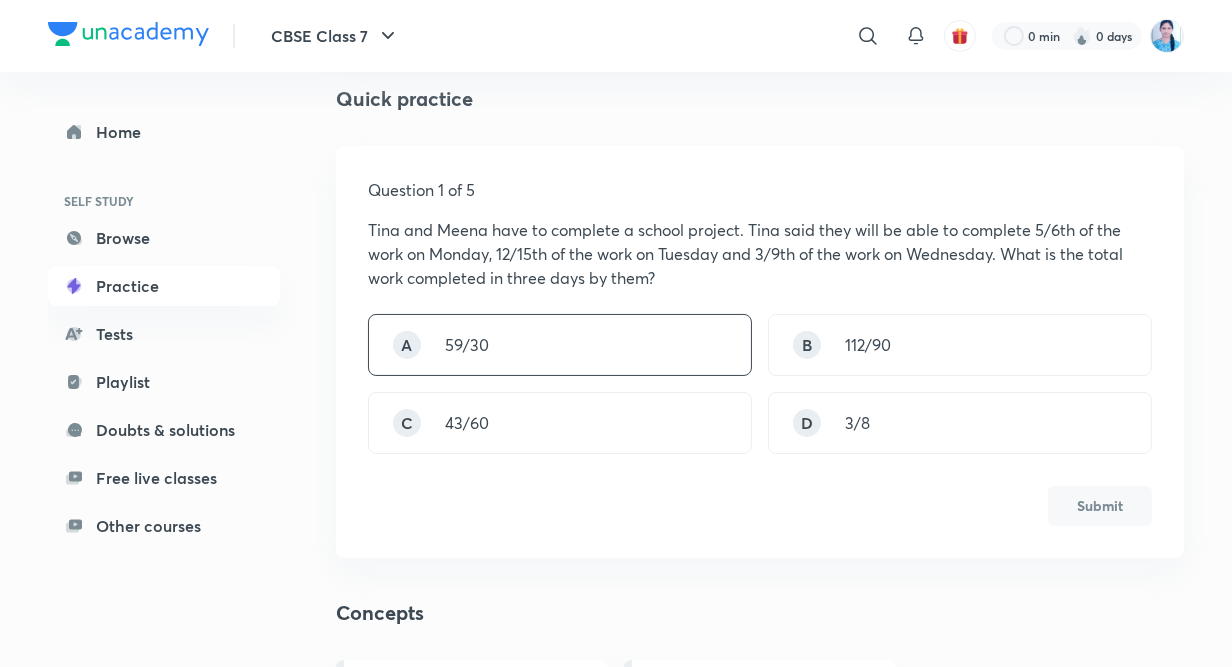 click on "A 59/30" at bounding box center [560, 345] 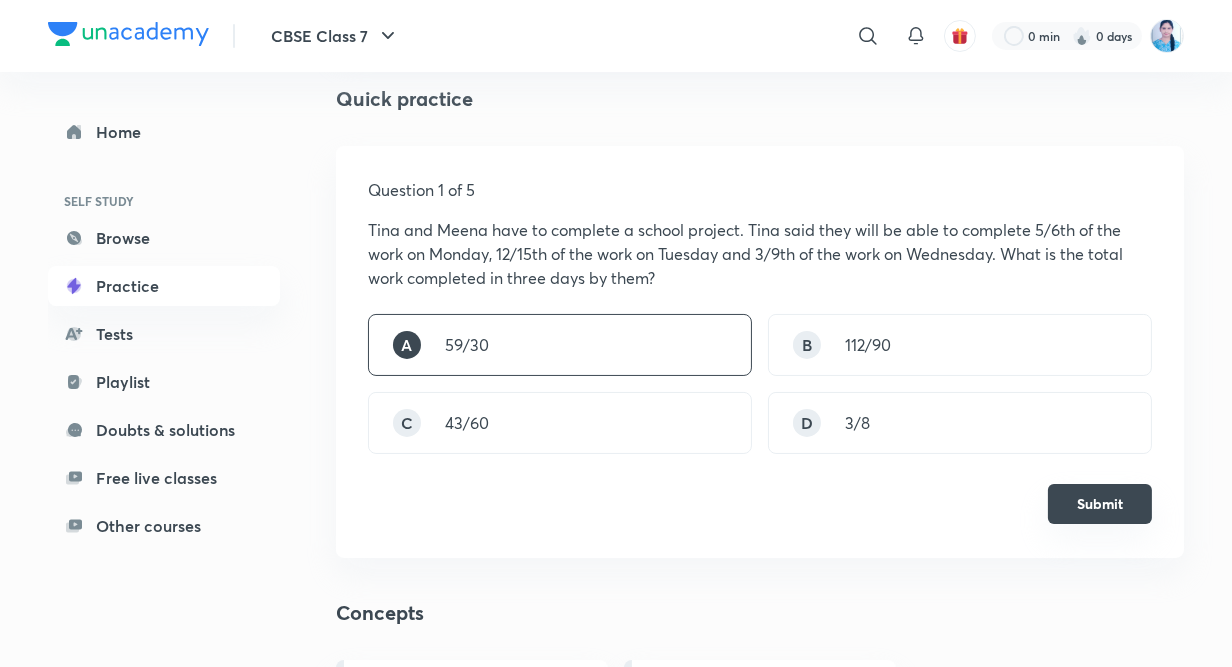 click on "Submit" at bounding box center [1100, 504] 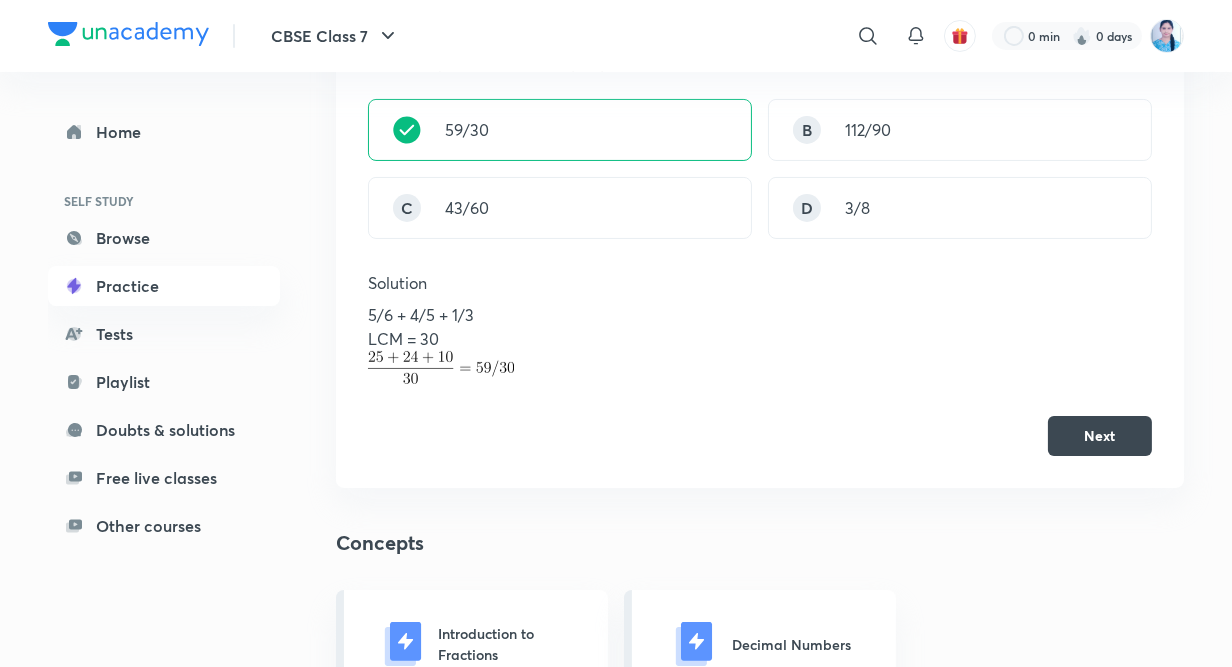 scroll, scrollTop: 436, scrollLeft: 0, axis: vertical 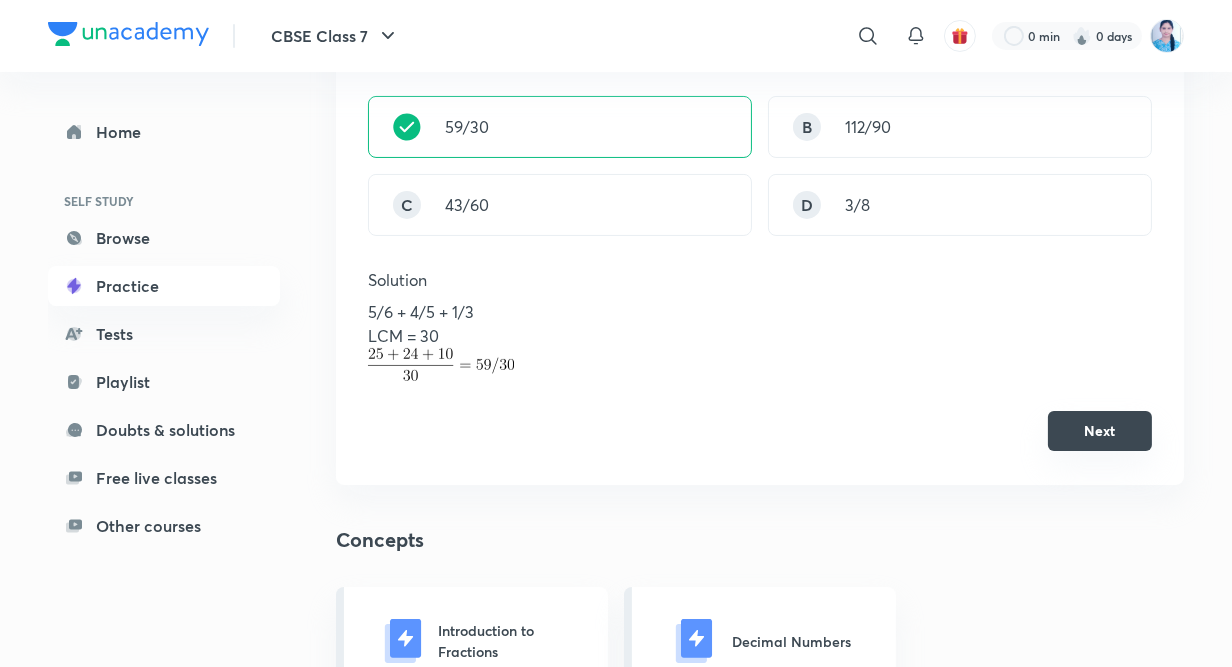 click on "Next" at bounding box center [1100, 431] 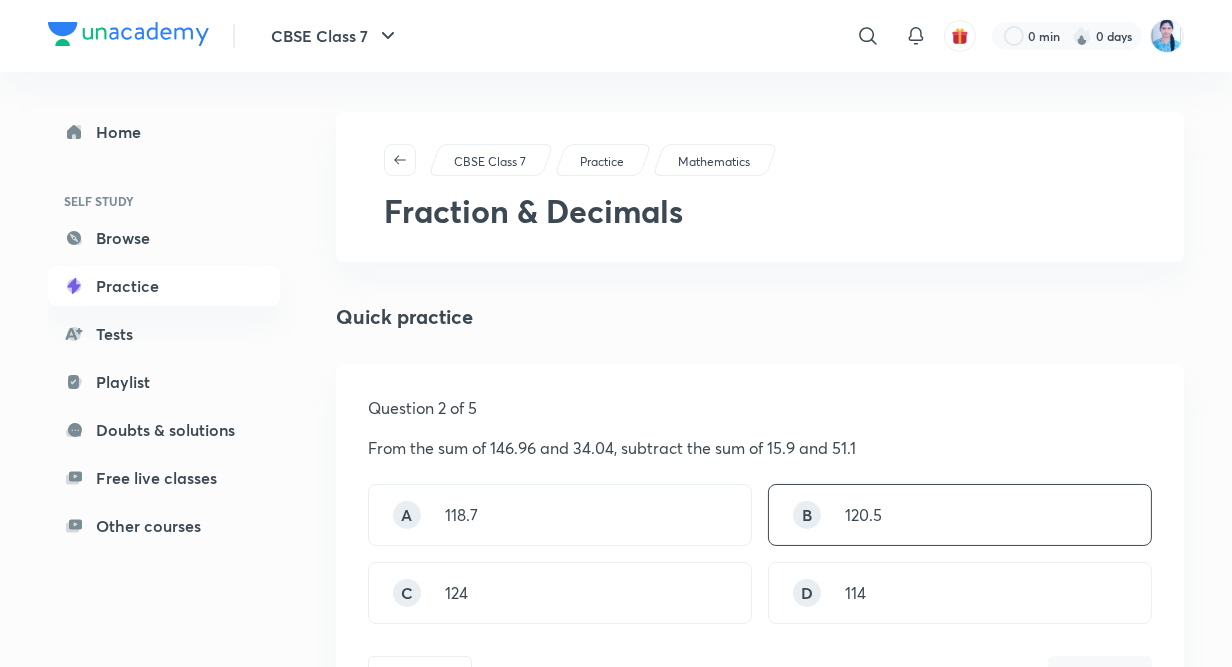 click on "B" at bounding box center [807, 515] 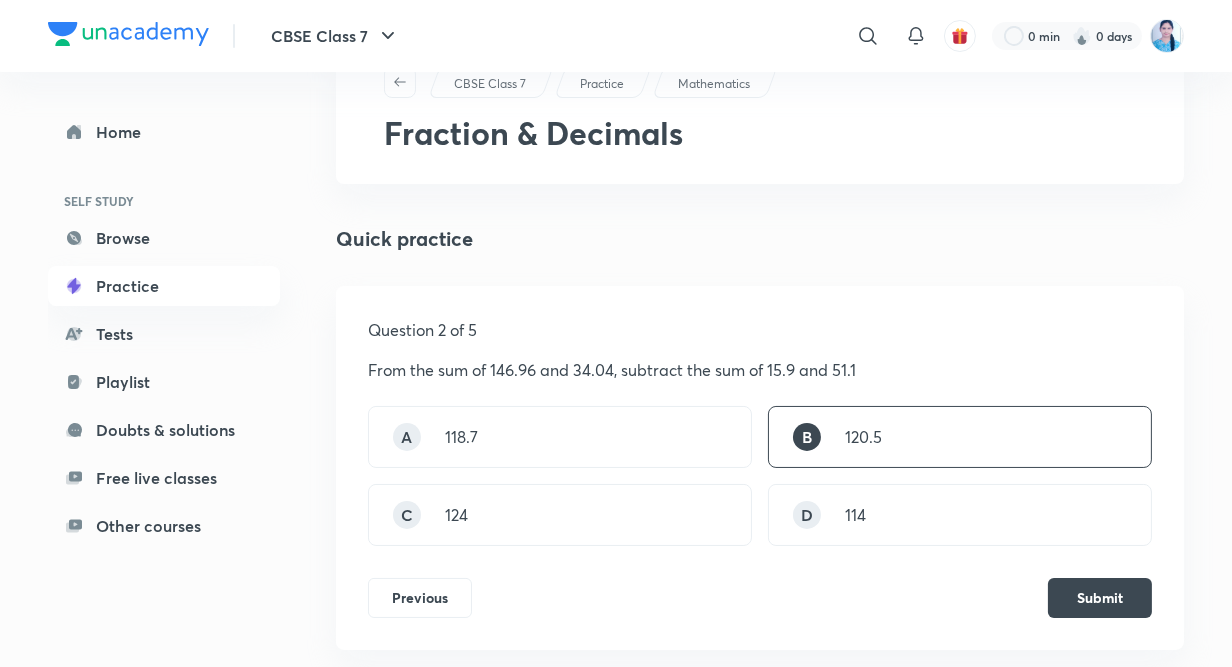 scroll, scrollTop: 109, scrollLeft: 0, axis: vertical 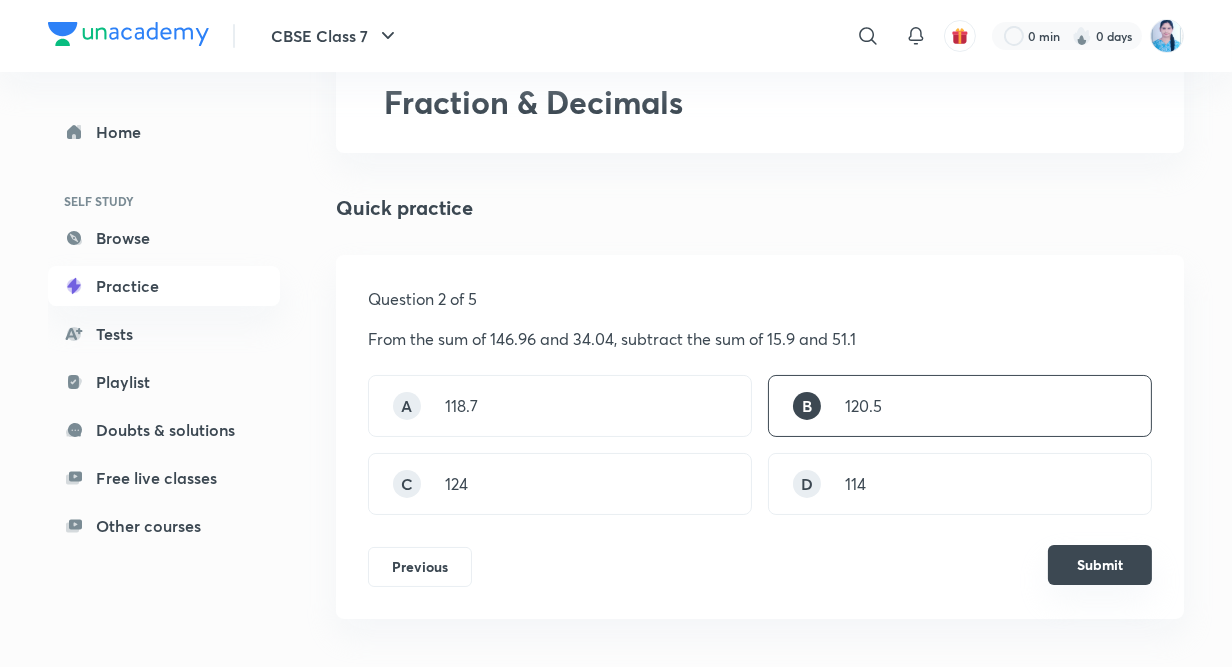 click on "Submit" at bounding box center (1100, 565) 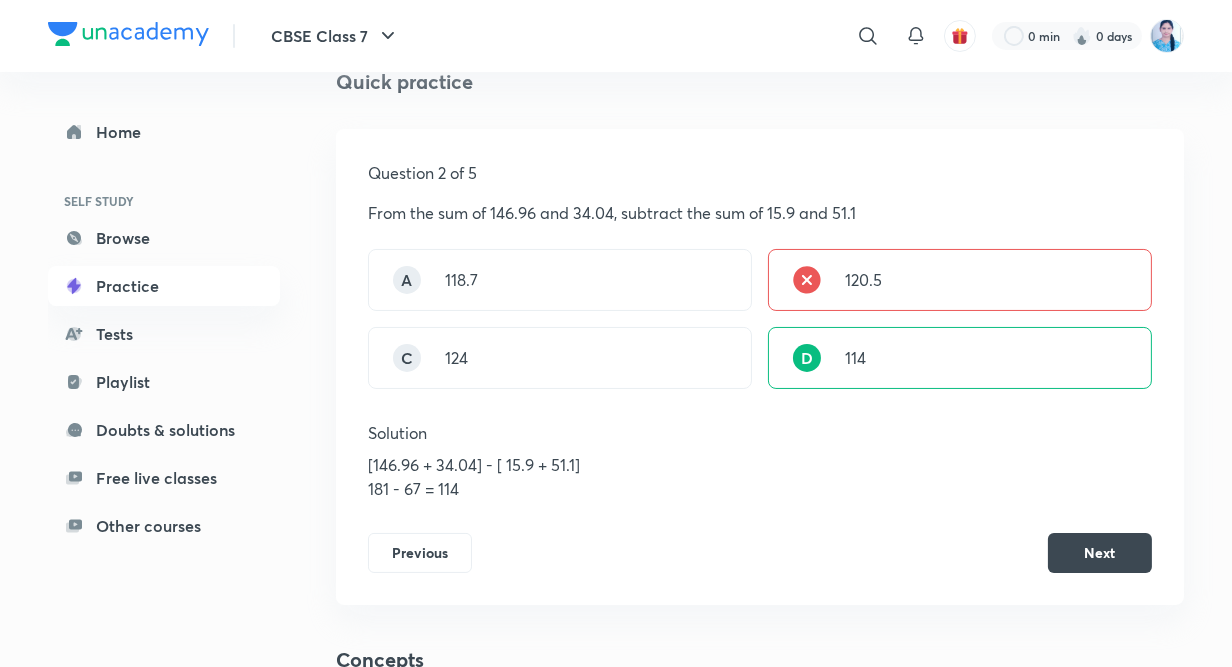scroll, scrollTop: 327, scrollLeft: 0, axis: vertical 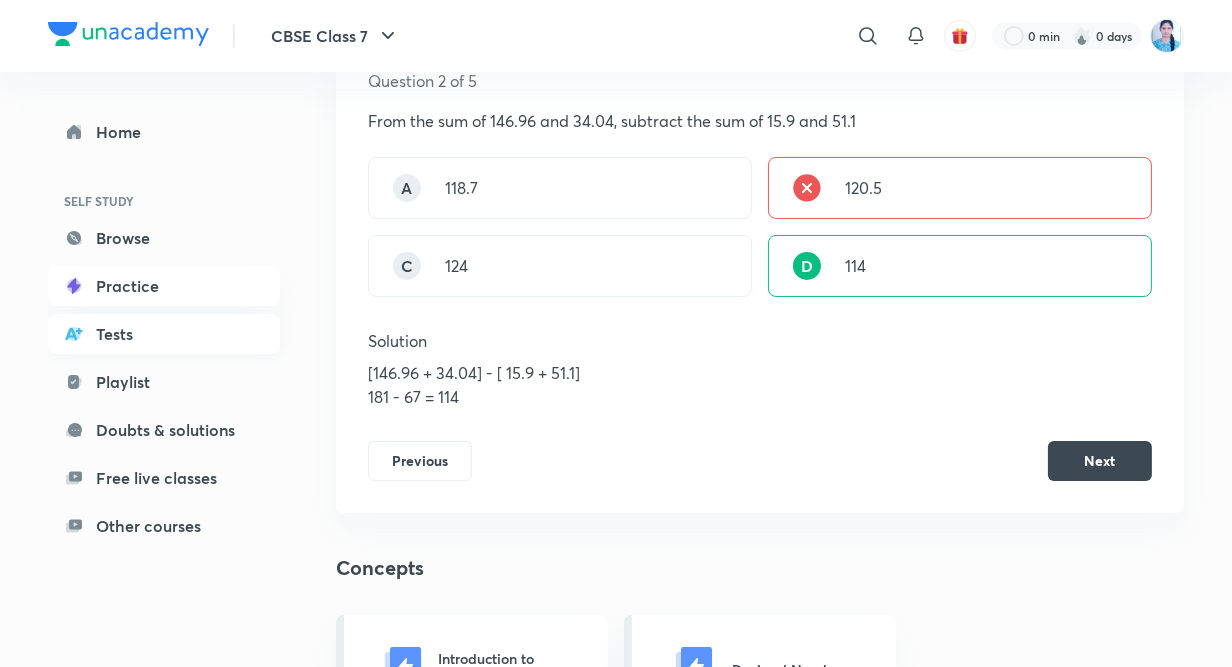 click on "Tests" at bounding box center [164, 334] 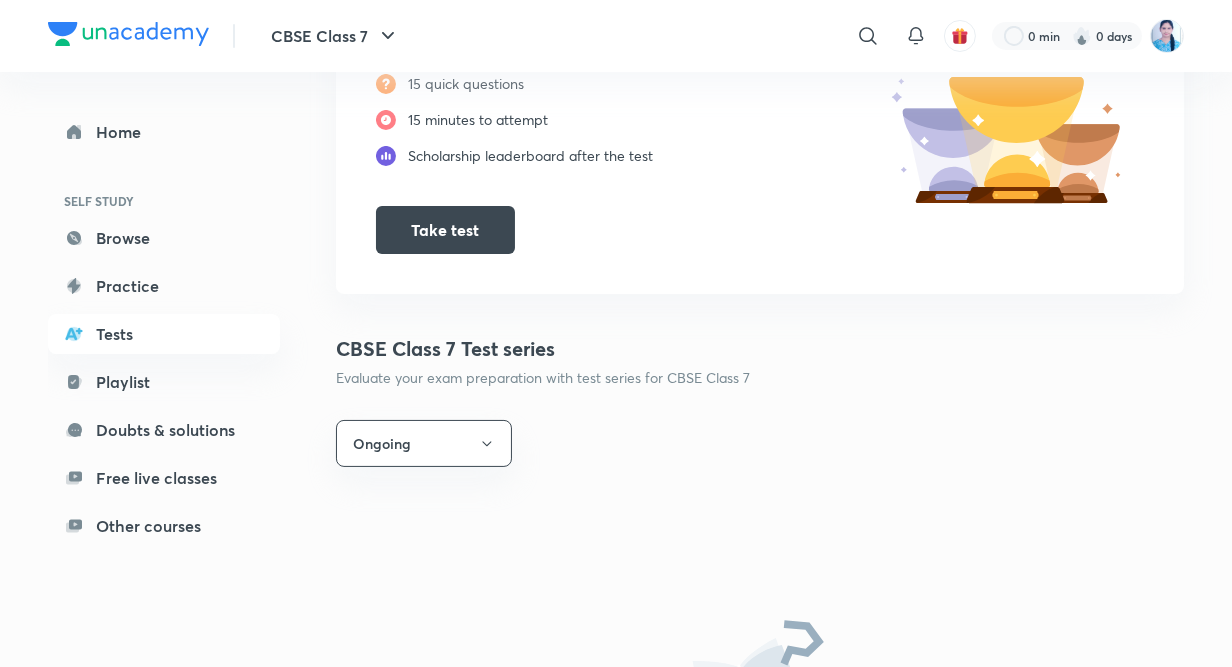 scroll, scrollTop: 400, scrollLeft: 0, axis: vertical 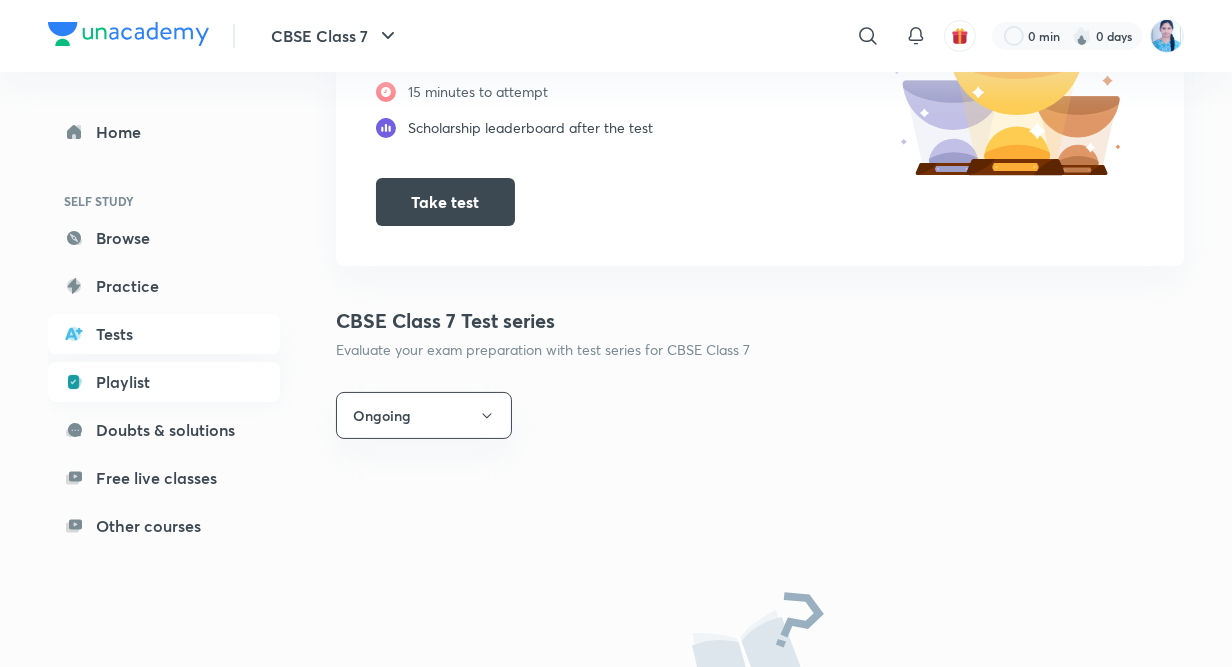 click on "Playlist" at bounding box center [164, 382] 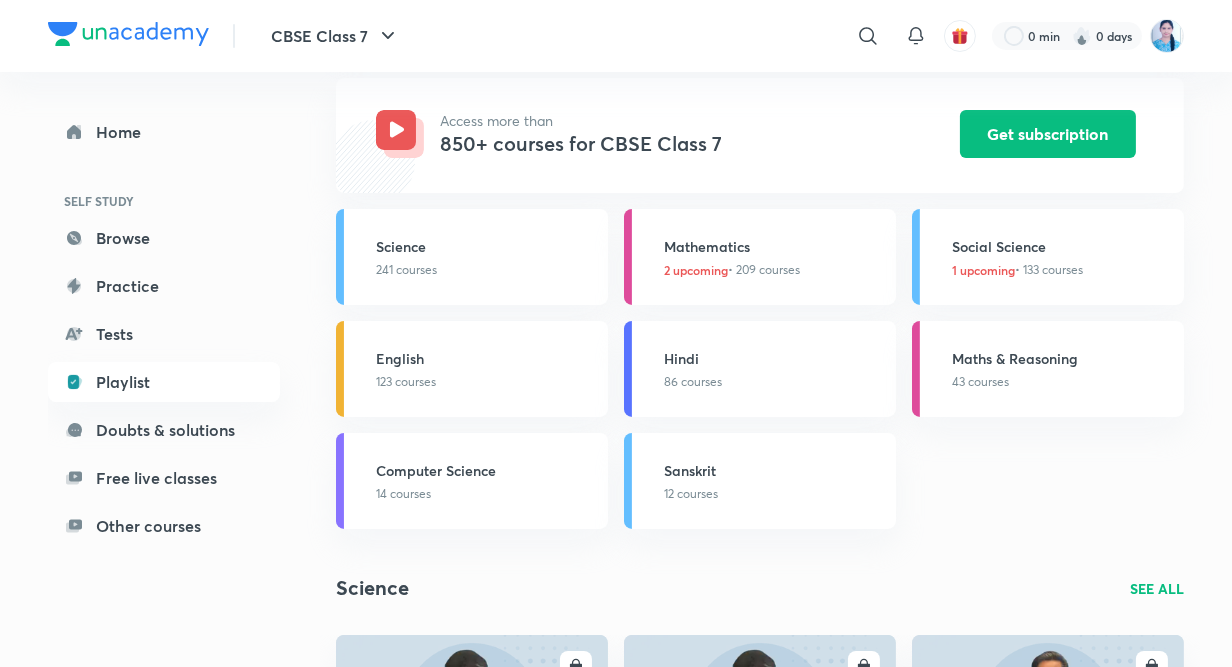 scroll, scrollTop: 218, scrollLeft: 0, axis: vertical 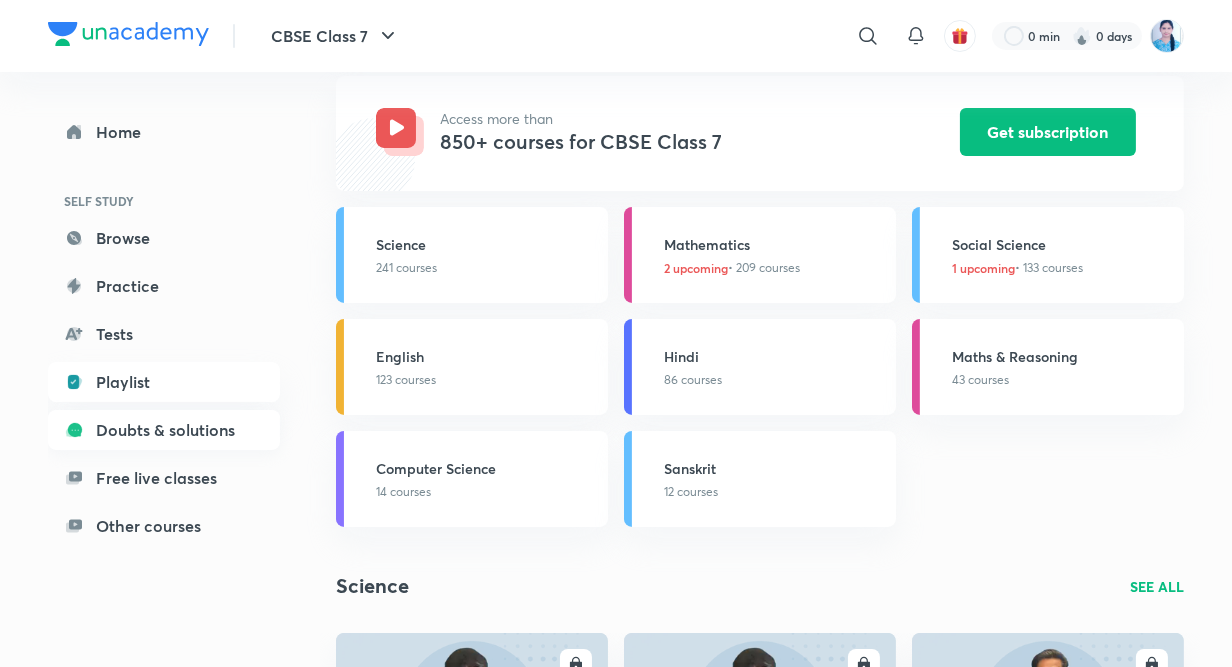 click on "Doubts & solutions" at bounding box center (164, 430) 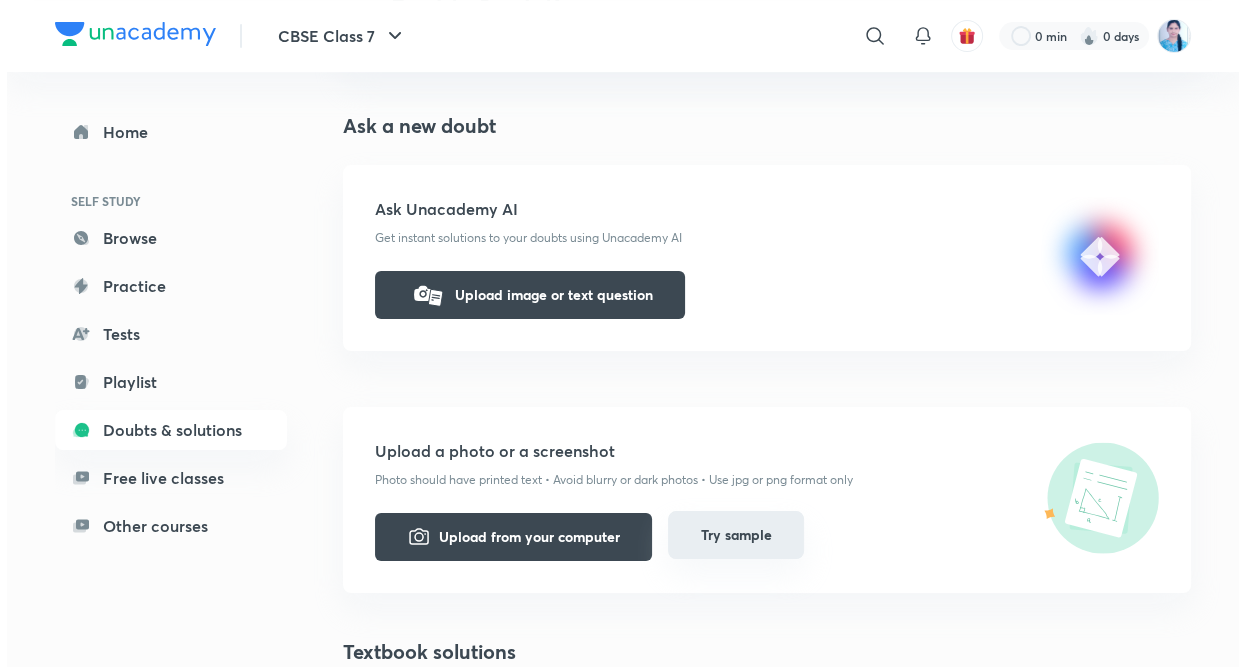 scroll, scrollTop: 225, scrollLeft: 0, axis: vertical 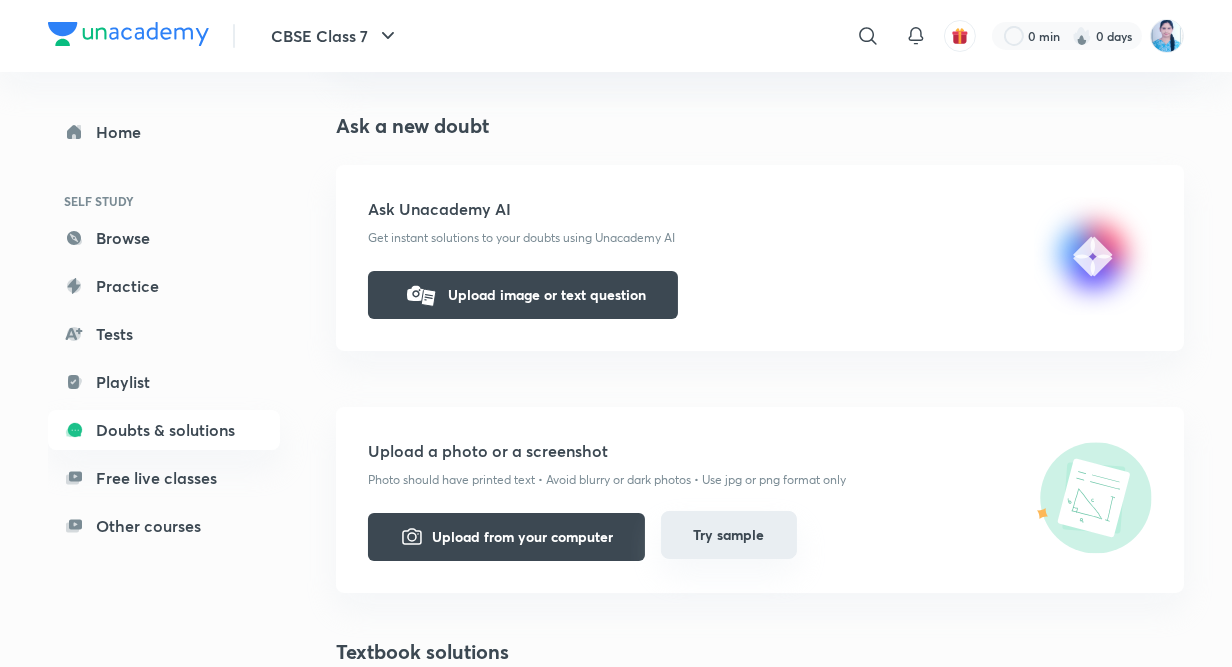 click on "Try sample" at bounding box center (729, 535) 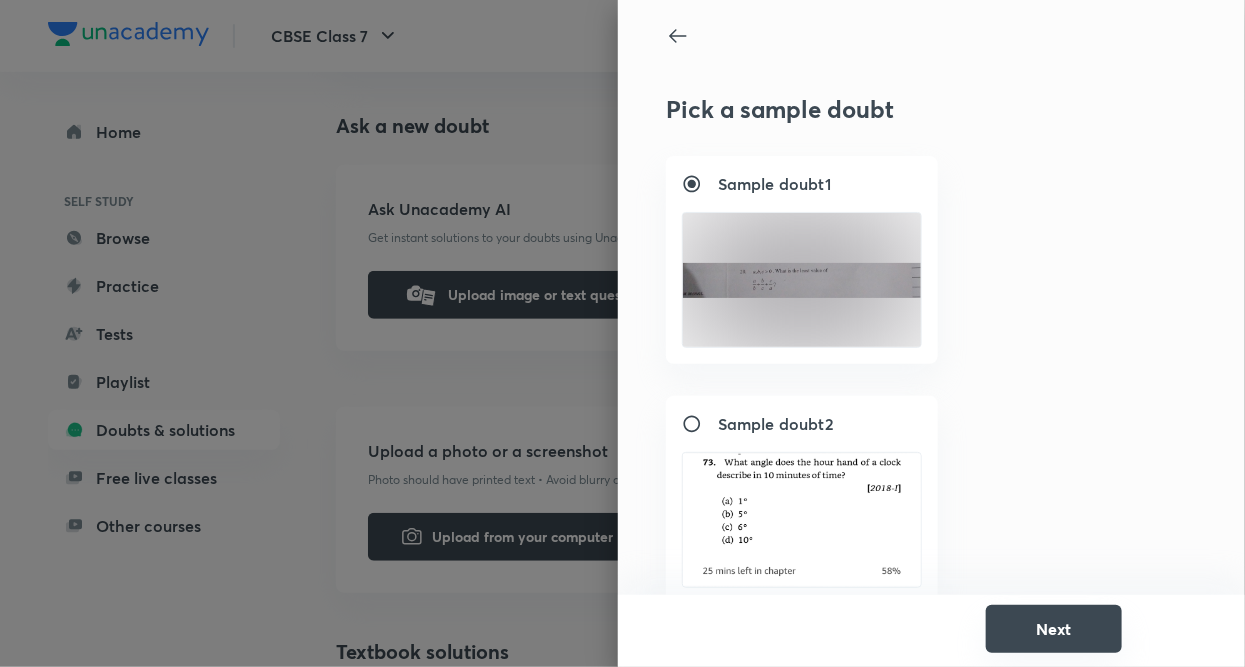 click on "Next" at bounding box center (1054, 629) 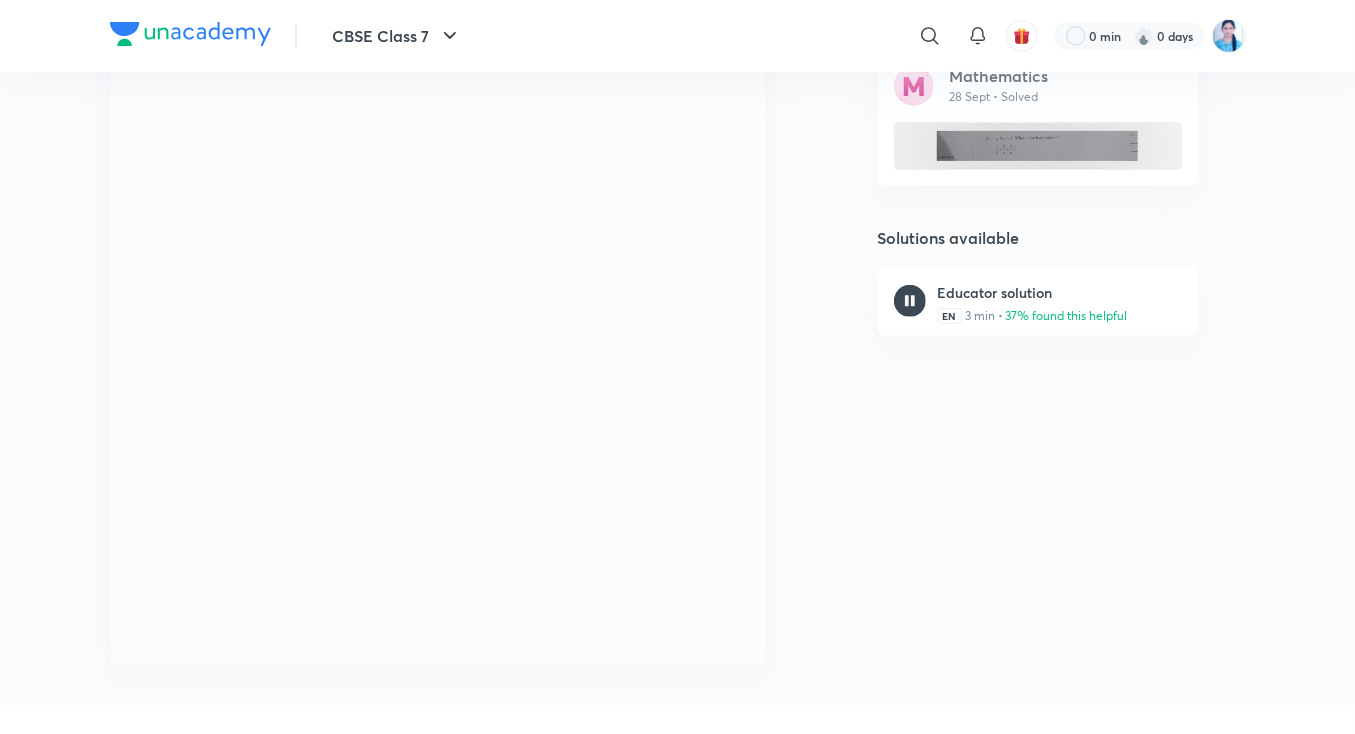 scroll, scrollTop: 0, scrollLeft: 0, axis: both 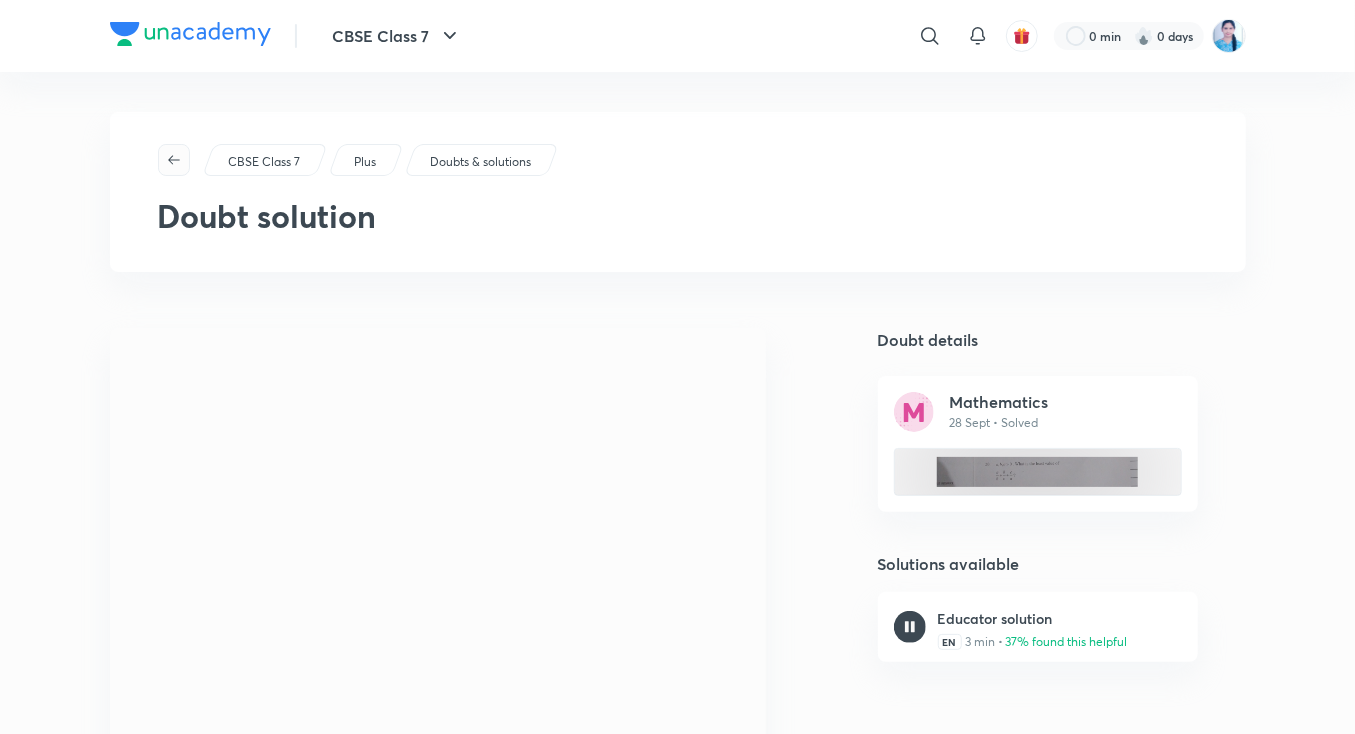 click 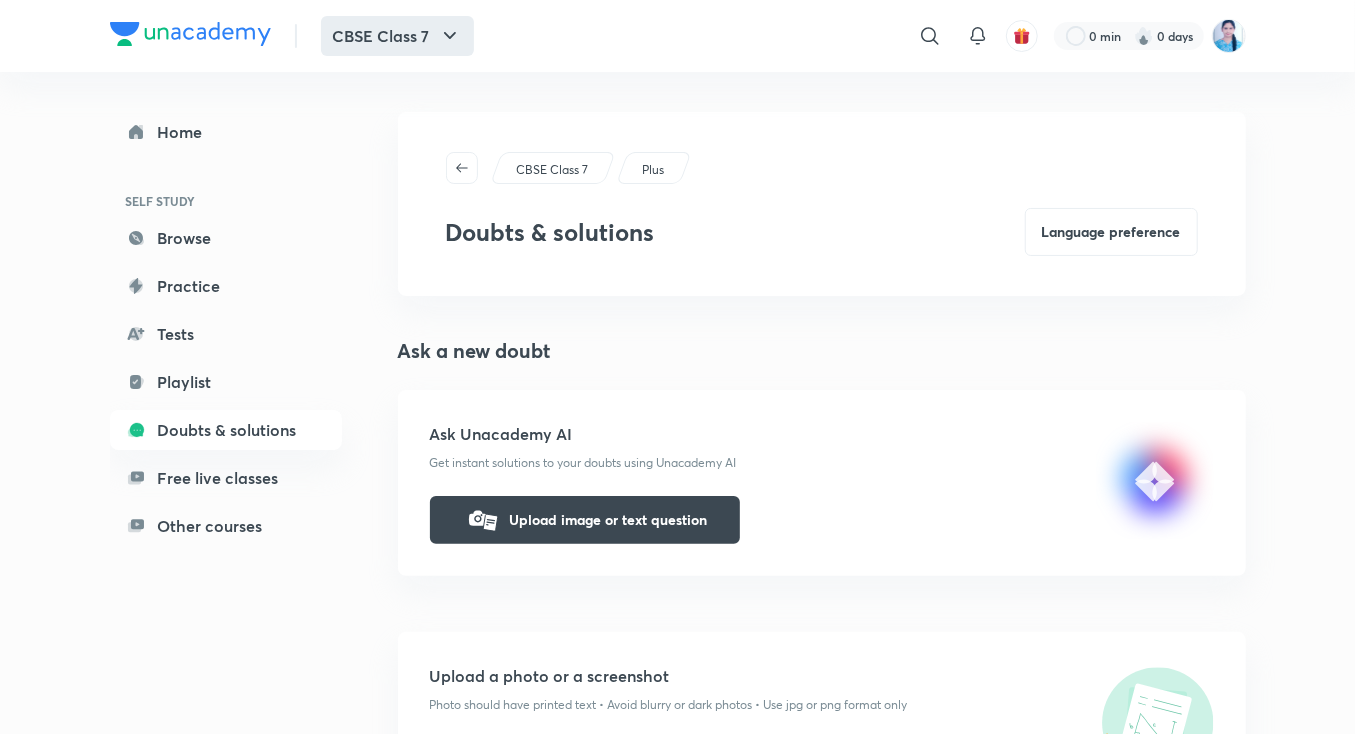 click 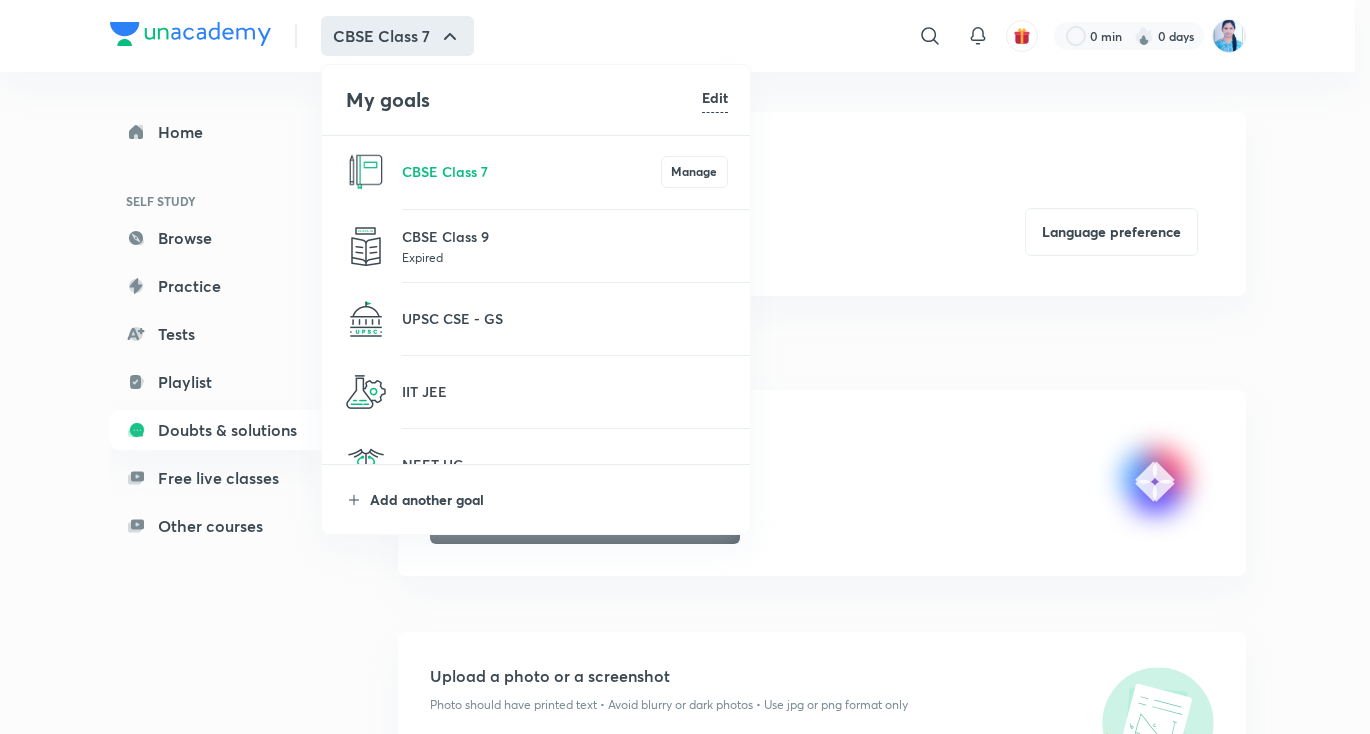 click on "Add another goal" at bounding box center (549, 499) 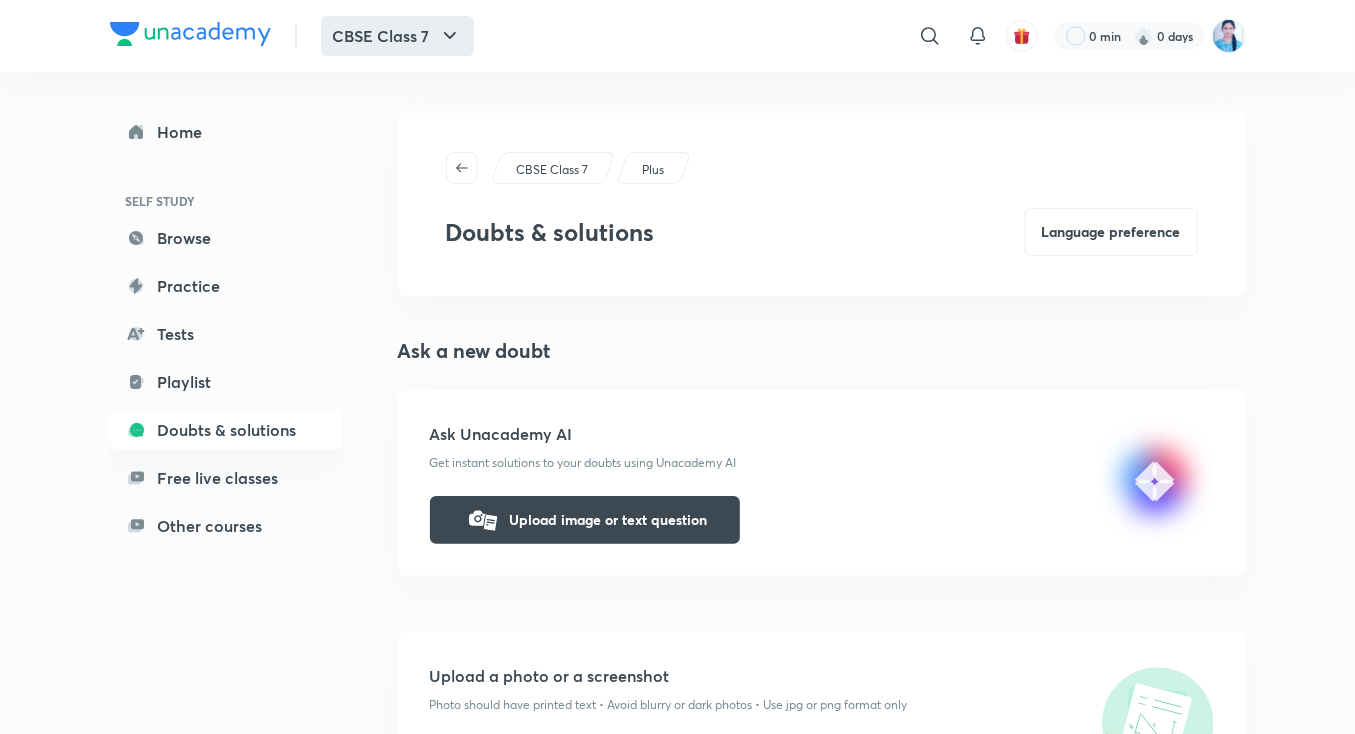 click on "CBSE Class 7" at bounding box center (397, 36) 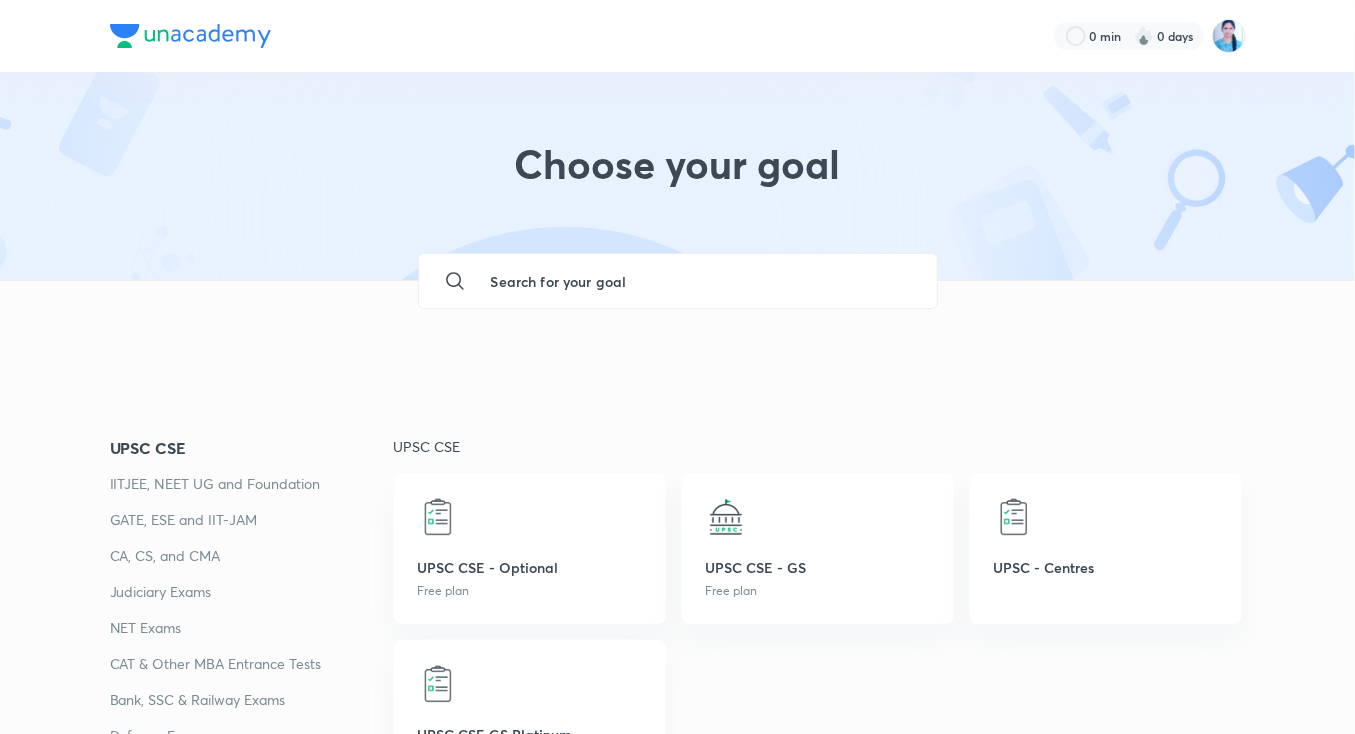 click at bounding box center [698, 281] 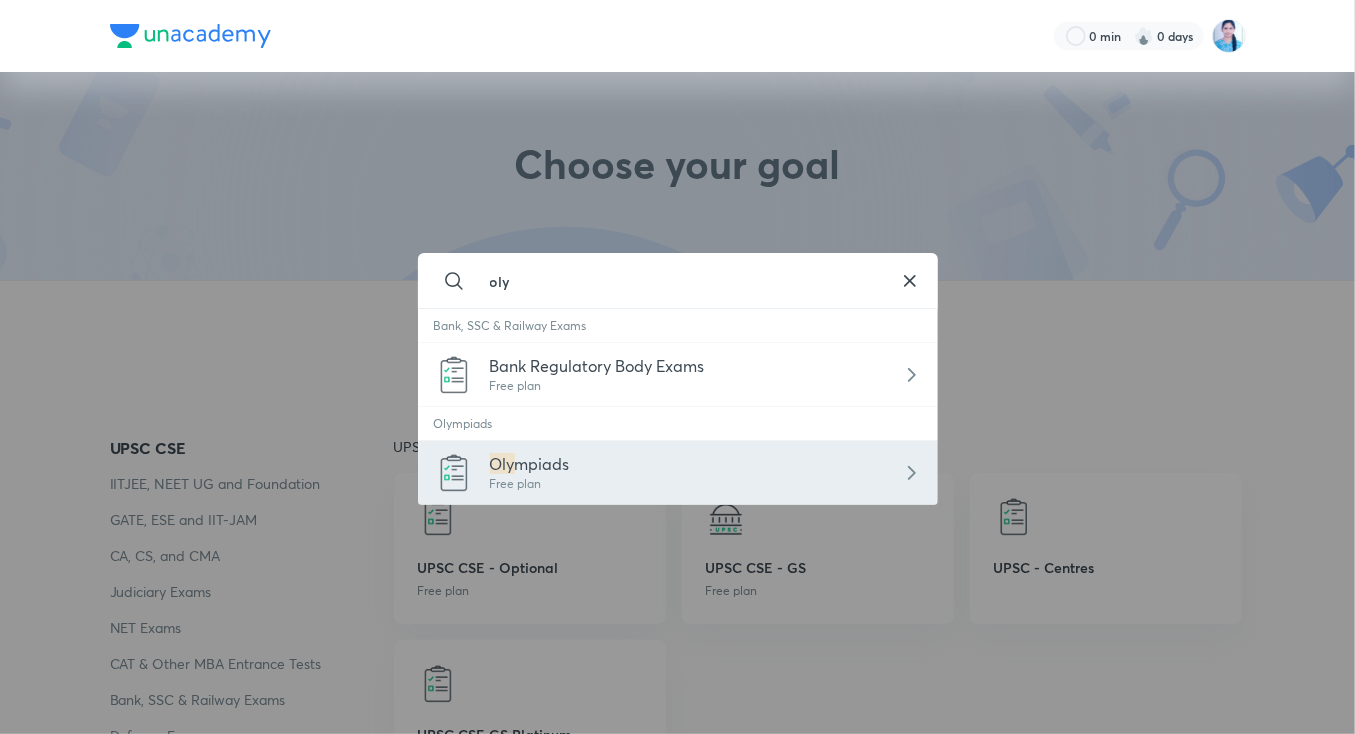 click on "mpiads" at bounding box center [542, 463] 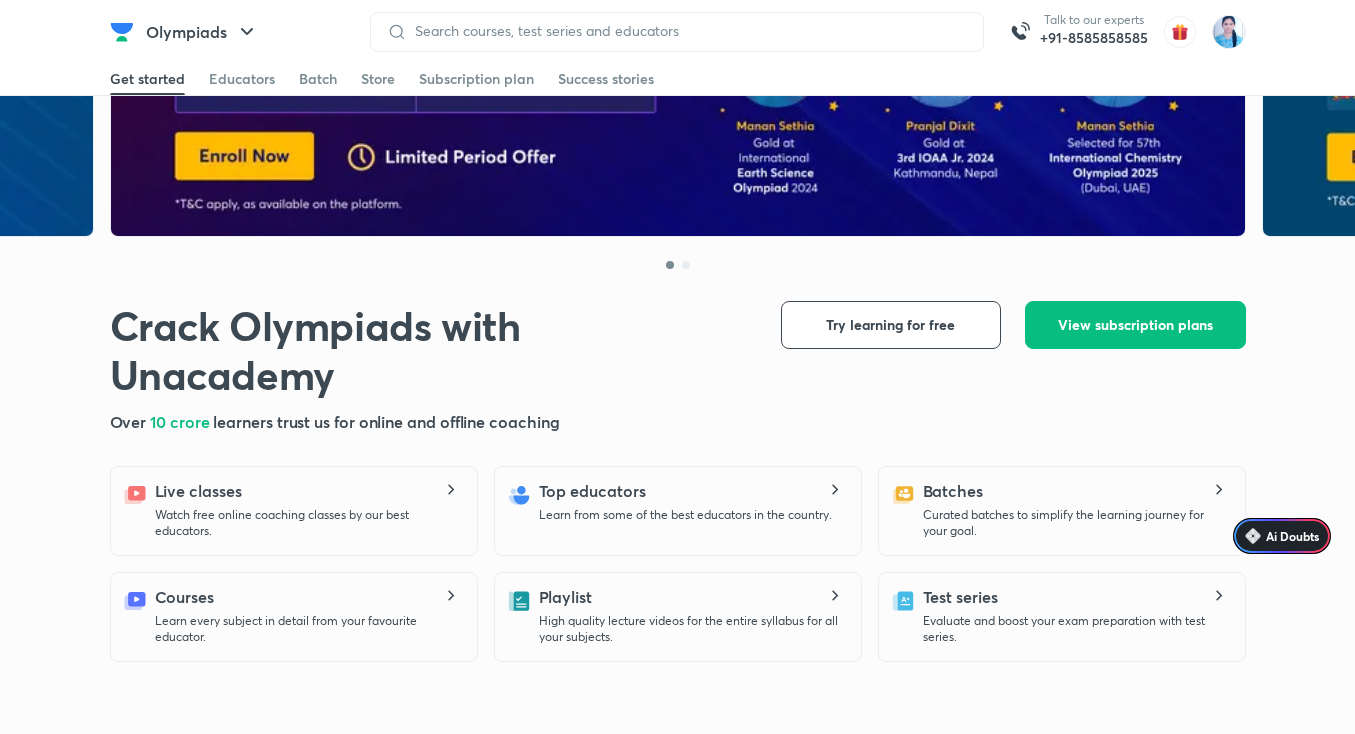 scroll, scrollTop: 224, scrollLeft: 0, axis: vertical 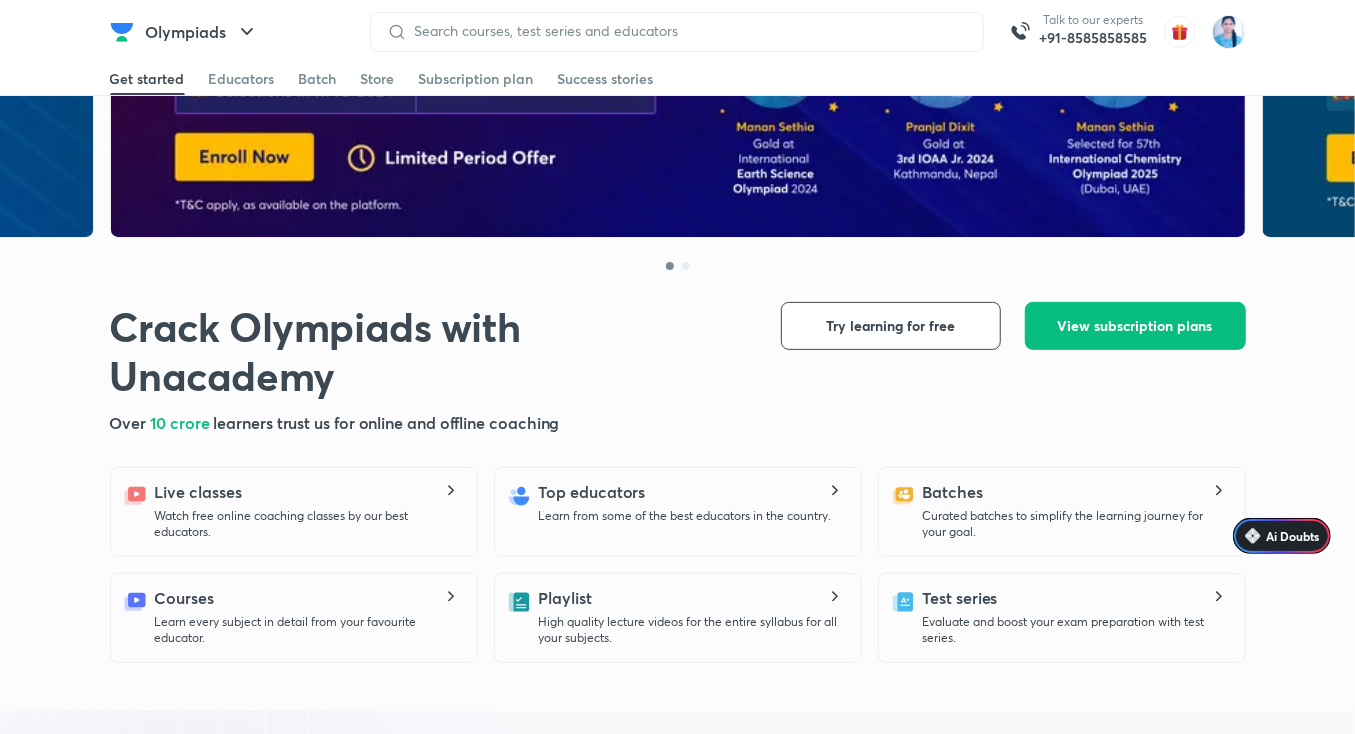 click on "Crack Olympiads with Unacademy Crack Olympiads with Unacademy   Over     10 crore     learners trust us for online and offline coaching   Try learning for free View subscription plans View subscription plans Explore for free Live classes Watch free online coaching classes by our best educators. Top educators Learn from some of the best educators in the country. Batches Curated batches to simplify the learning journey for your goal. Courses Learn every subject in detail from your favourite educator. Playlist High quality lecture videos for the entire syllabus for all your subjects. Test series Evaluate and boost your exam preparation with test series." at bounding box center (678, 483) 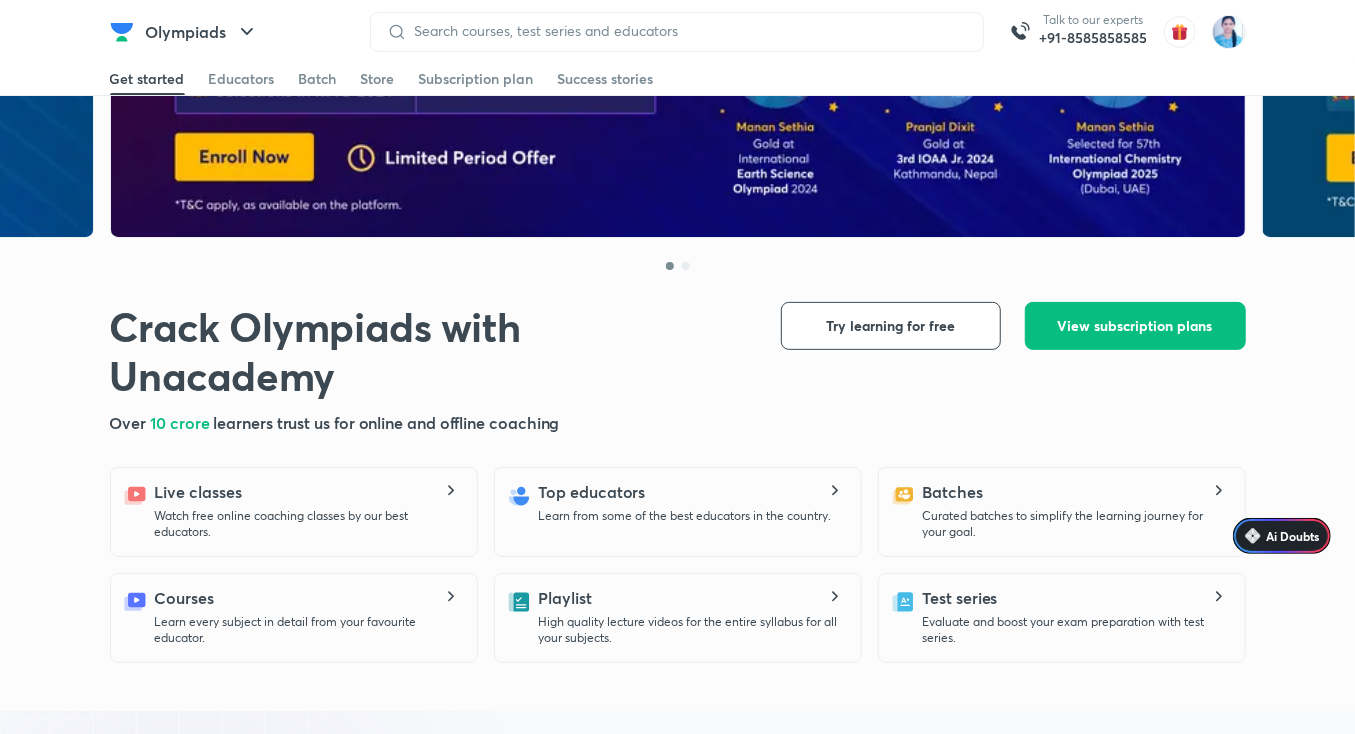 scroll, scrollTop: 344, scrollLeft: 0, axis: vertical 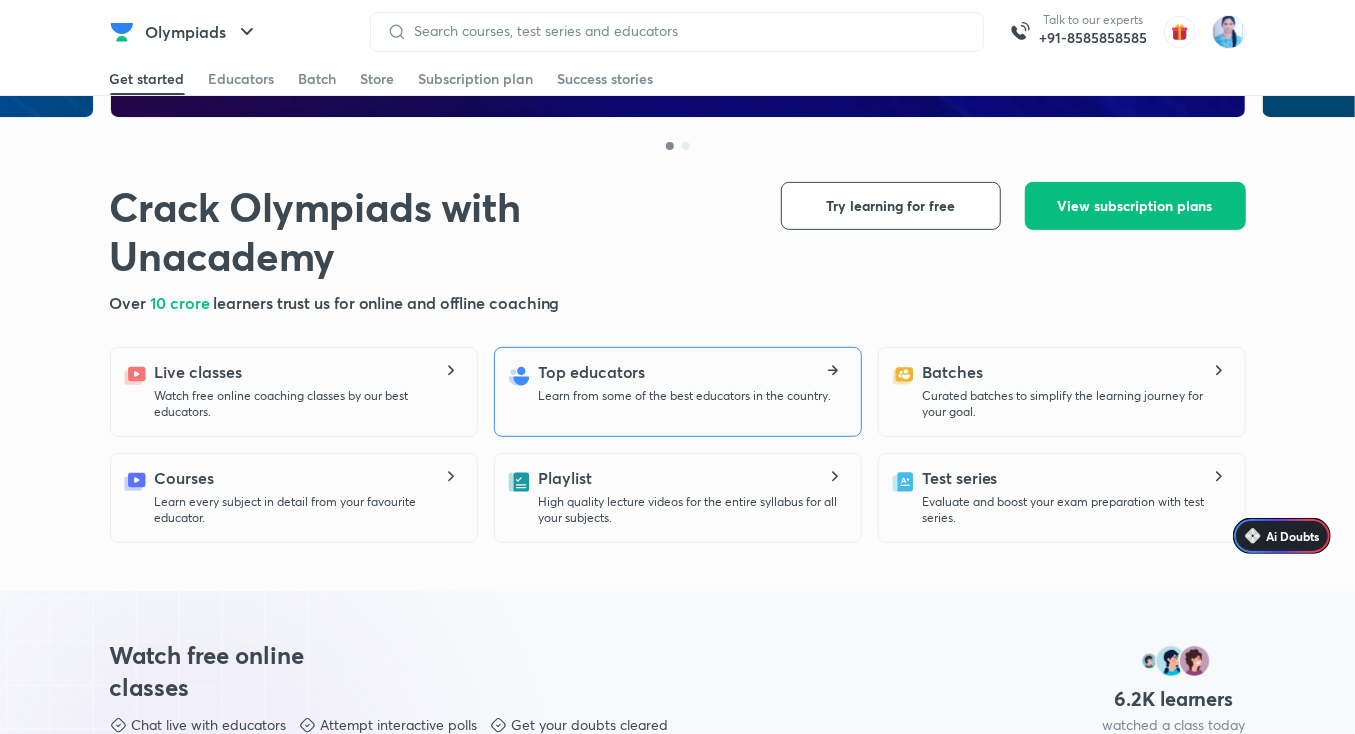 click on "Learn from some of the best educators in the country." at bounding box center [685, 396] 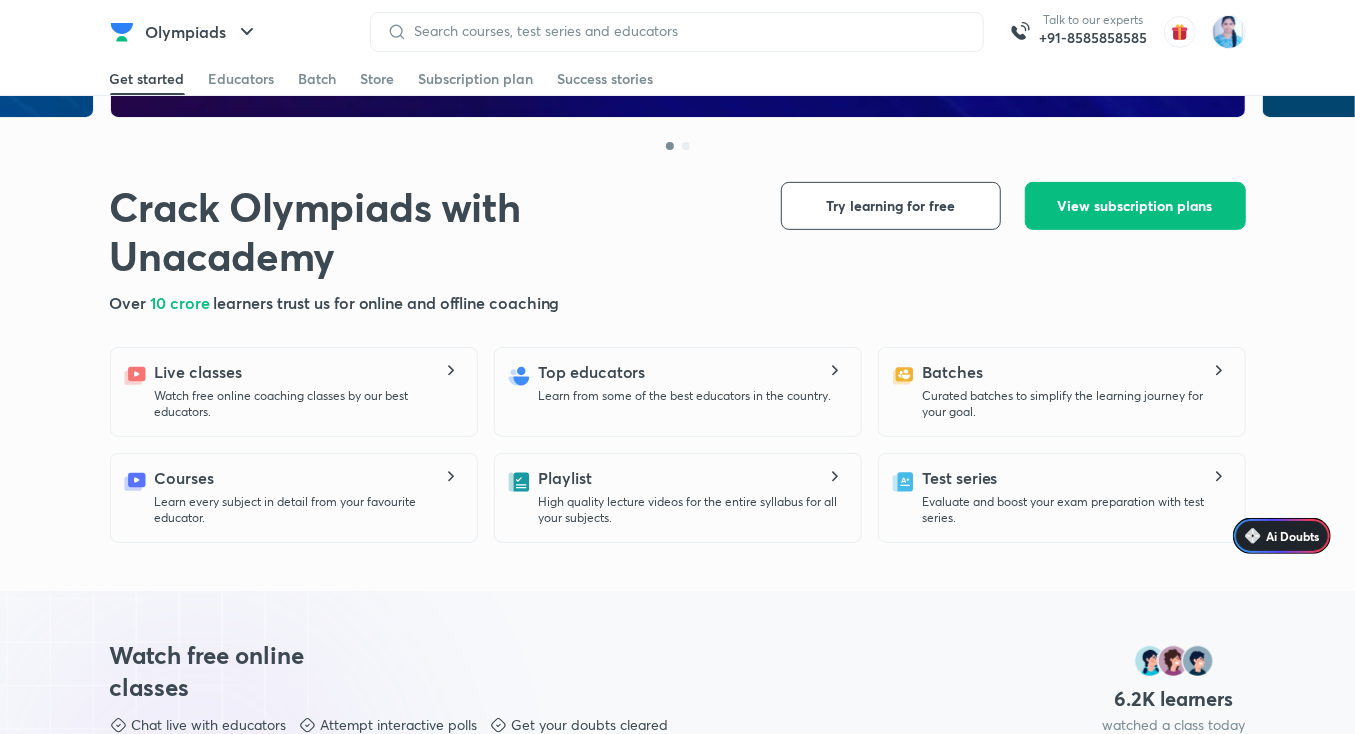scroll, scrollTop: 0, scrollLeft: 0, axis: both 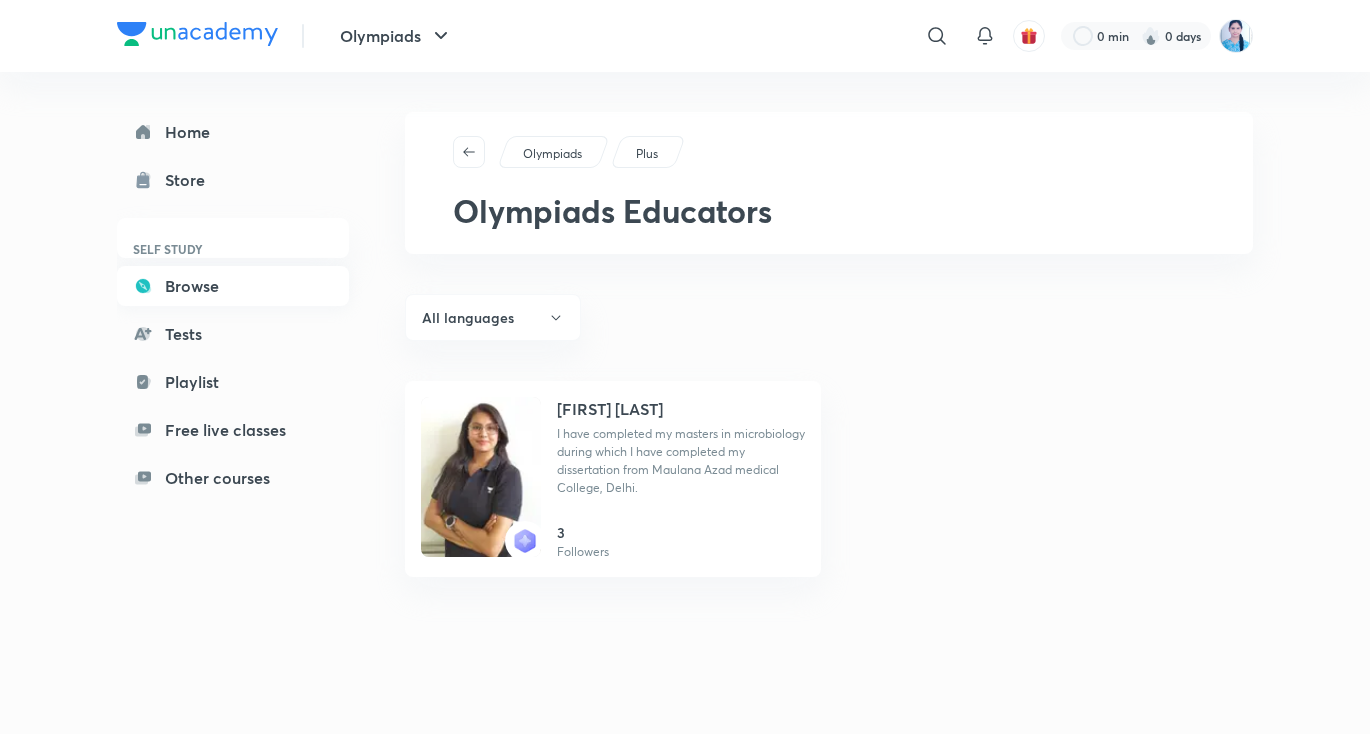 click on "Browse" at bounding box center (233, 286) 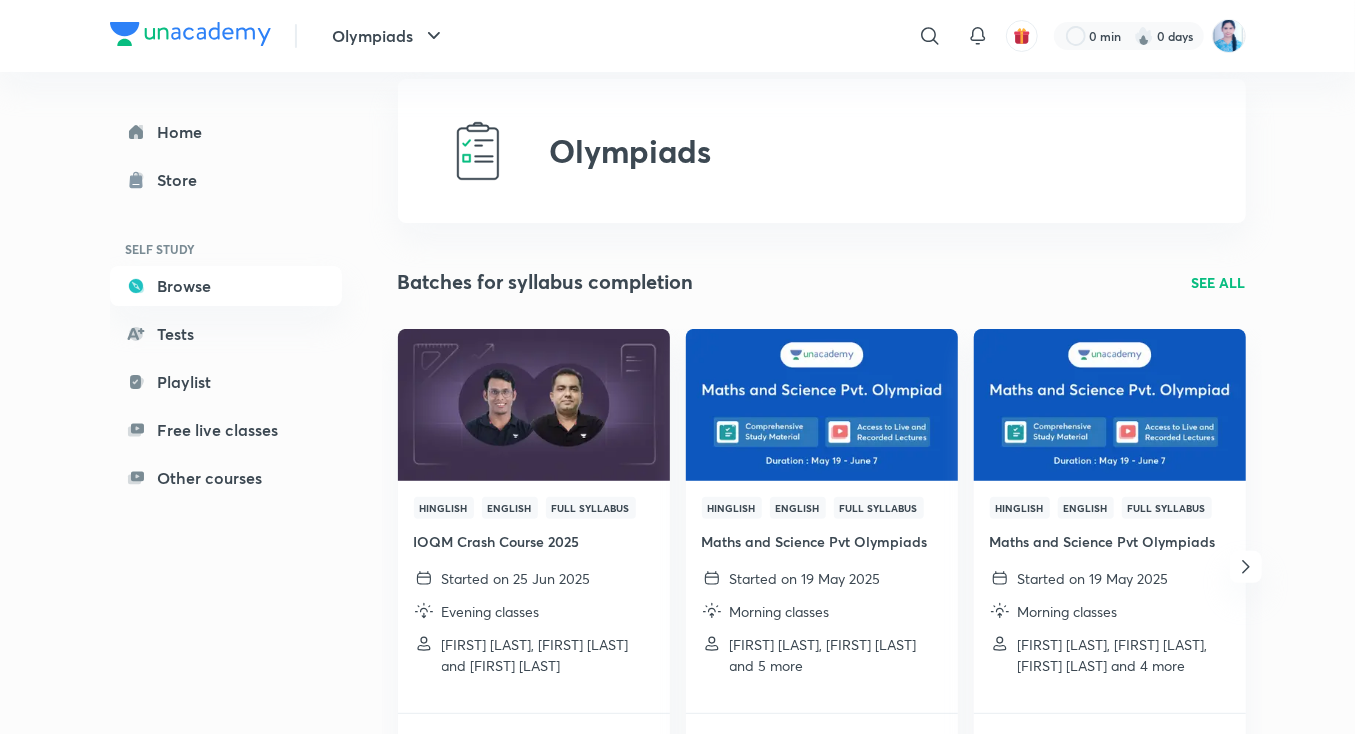 scroll, scrollTop: 32, scrollLeft: 0, axis: vertical 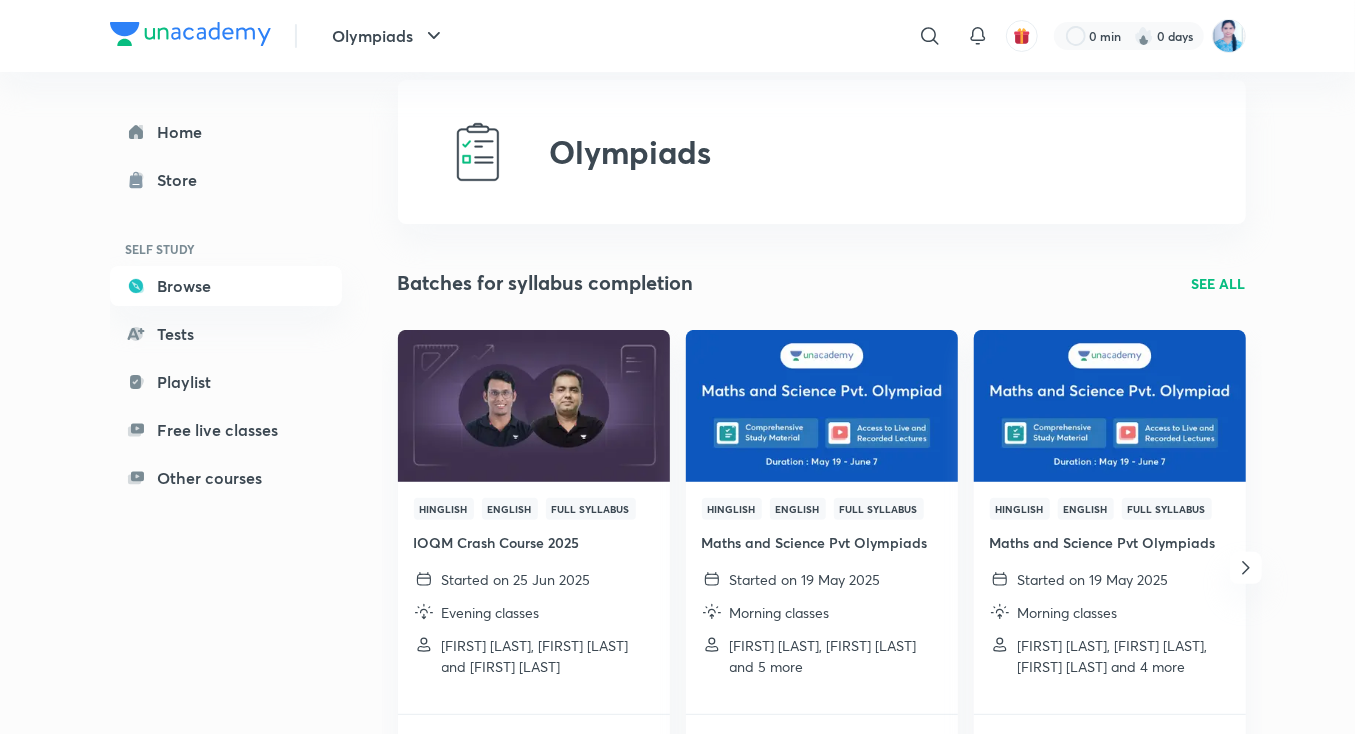 click on "SEE ALL" at bounding box center (1219, 283) 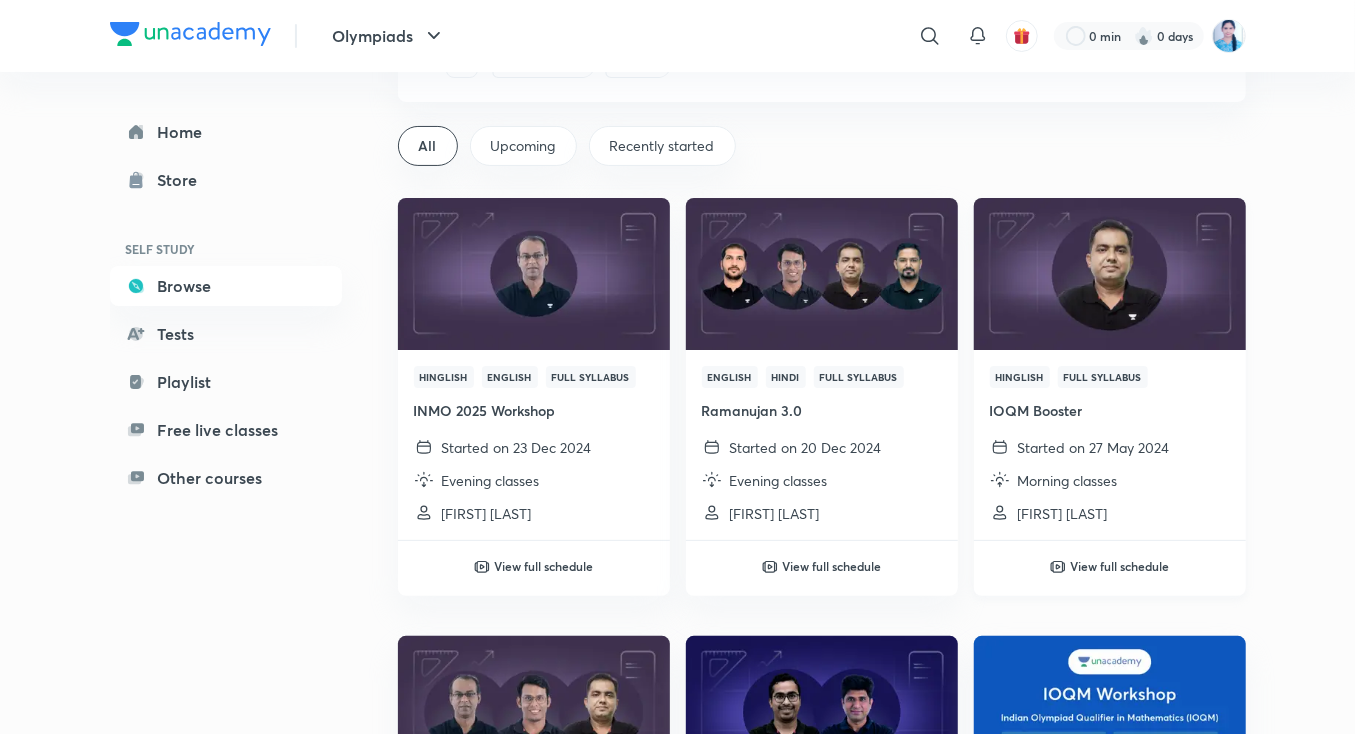 scroll, scrollTop: 120, scrollLeft: 0, axis: vertical 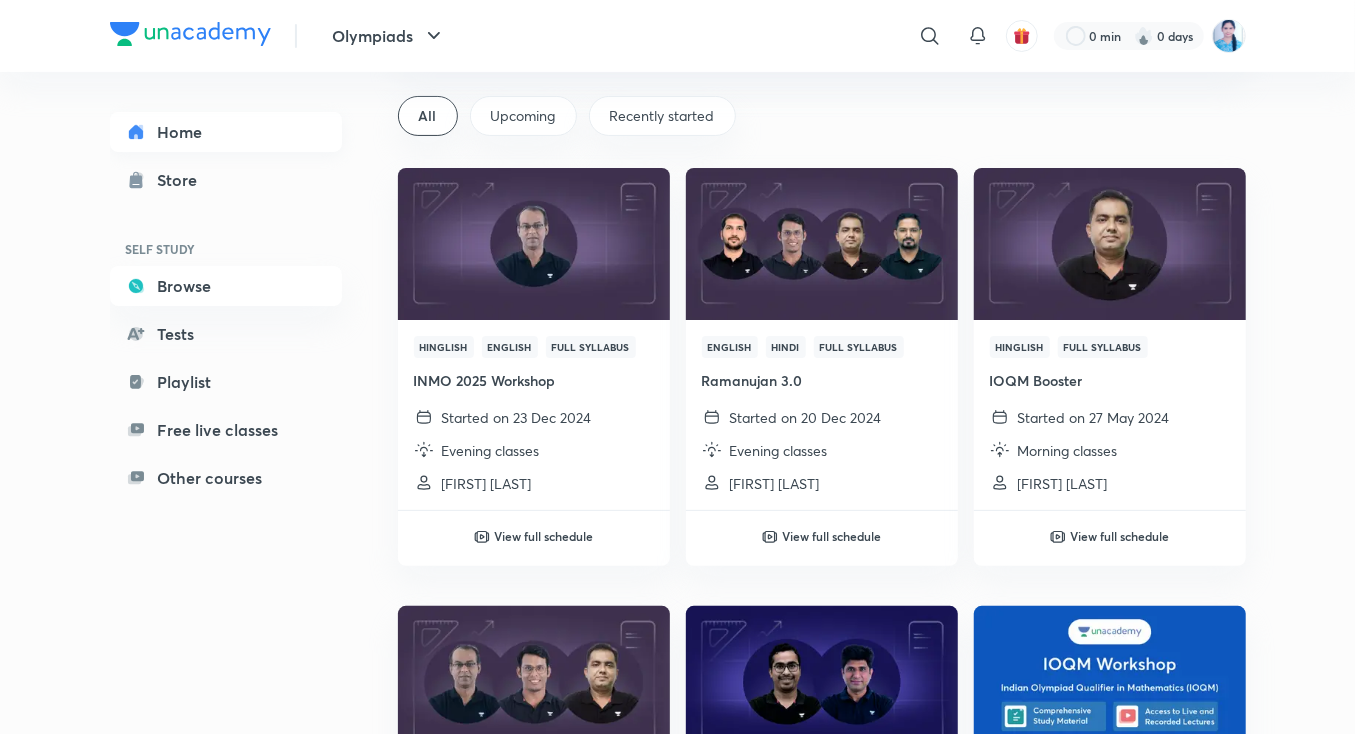 click on "Home" at bounding box center (226, 132) 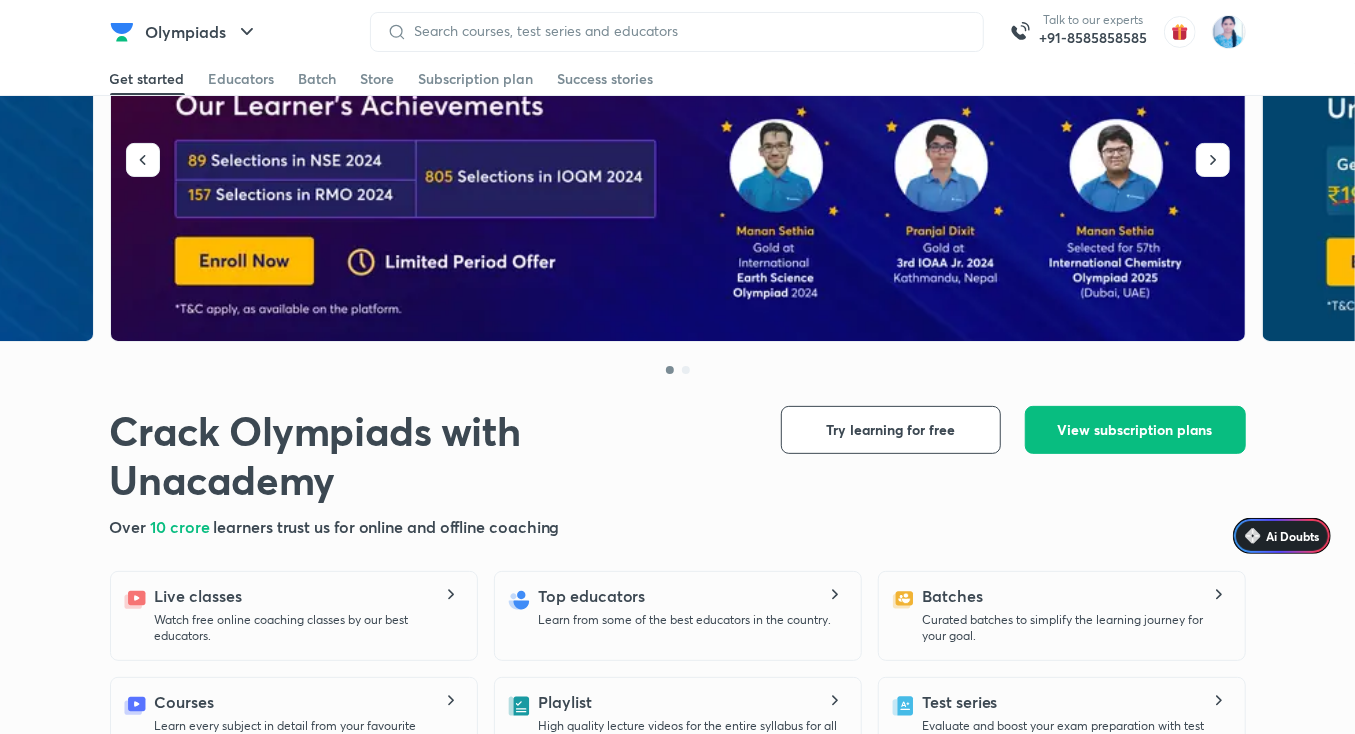 scroll, scrollTop: 0, scrollLeft: 0, axis: both 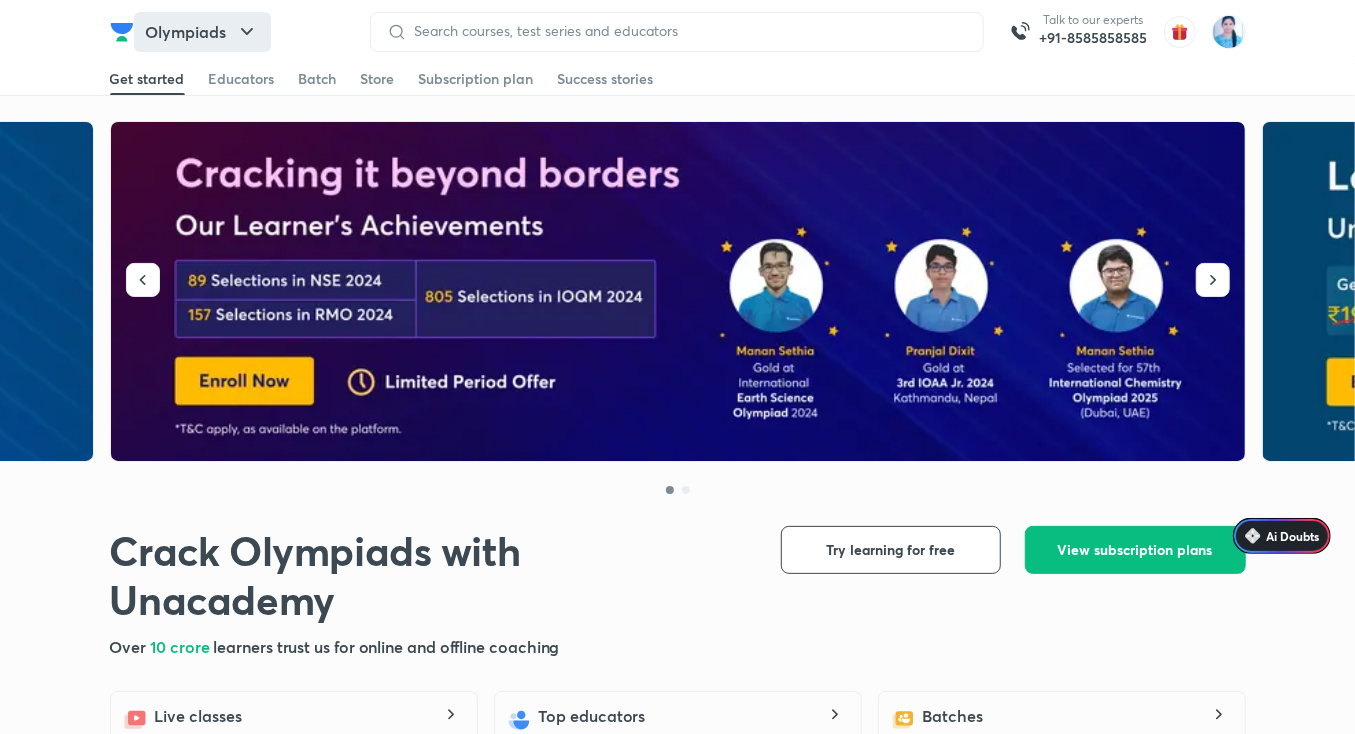 click on "Olympiads" at bounding box center [202, 32] 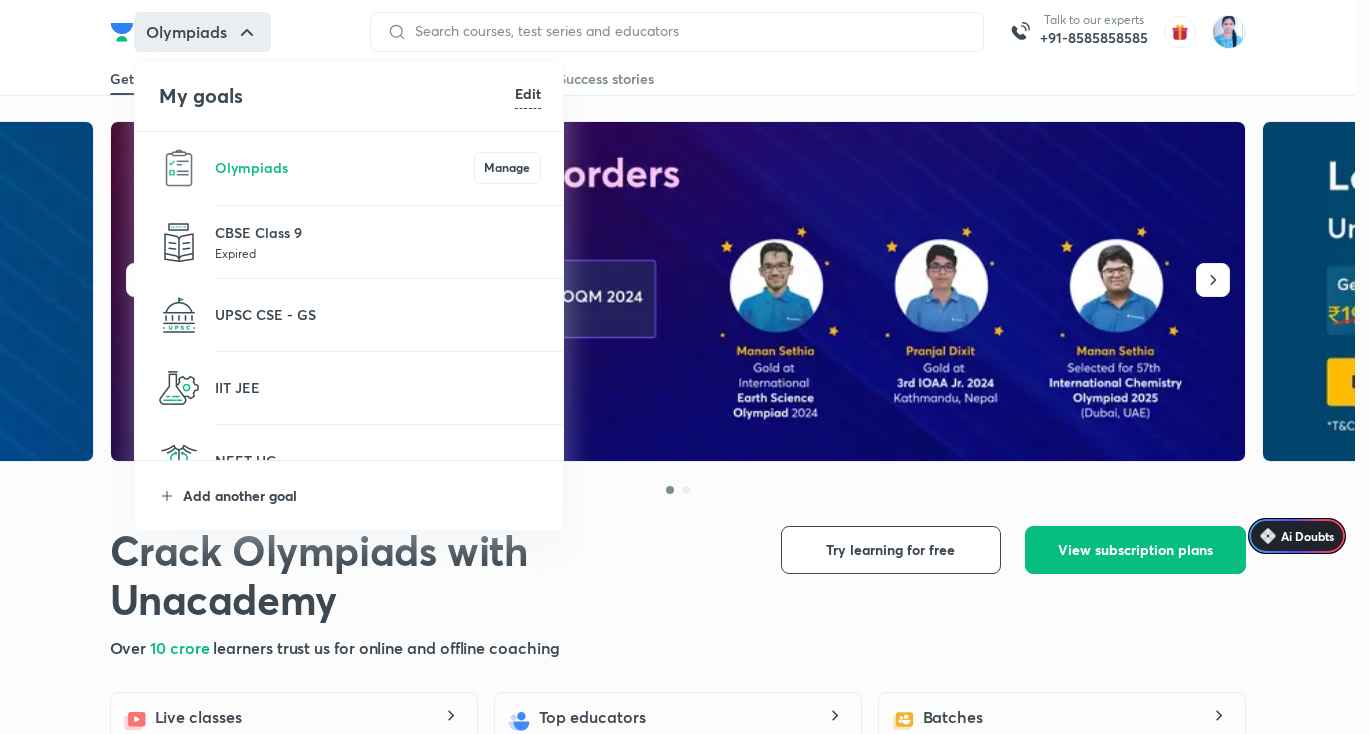 click on "Add another goal" at bounding box center (362, 495) 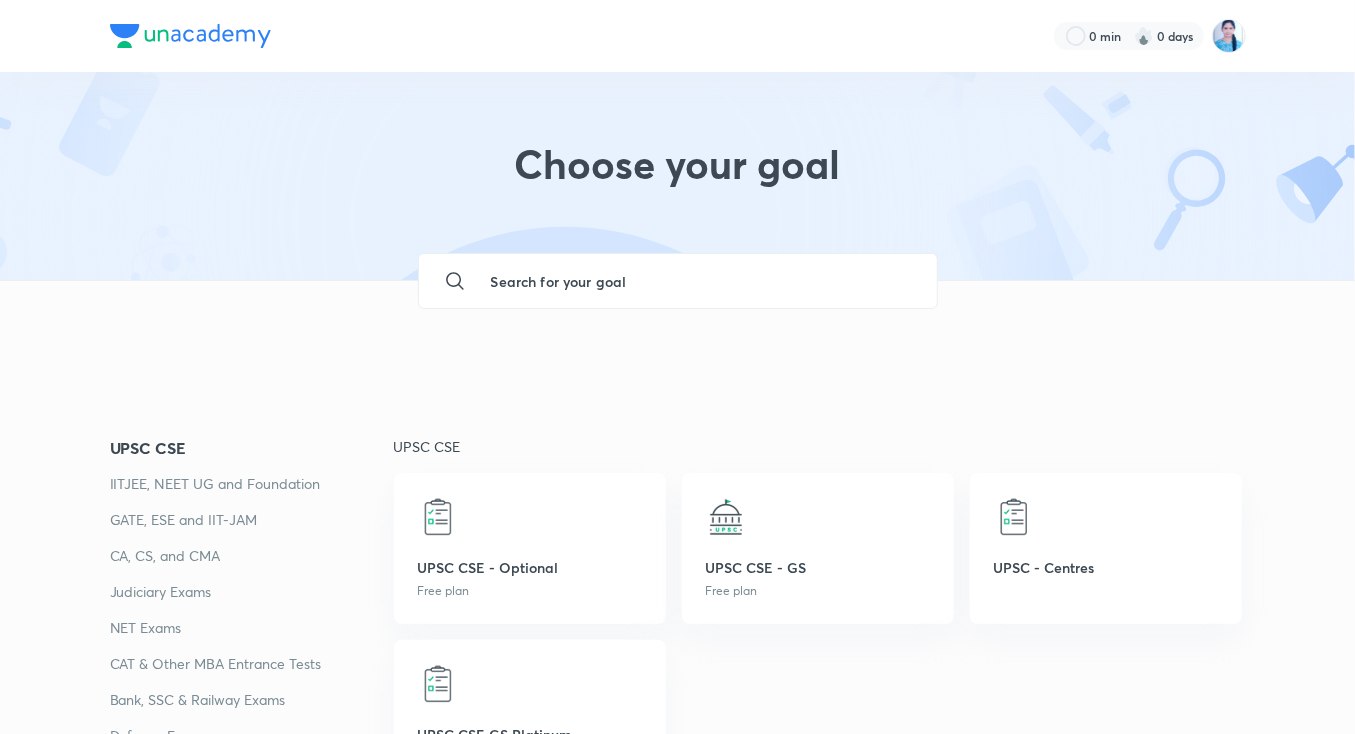 click at bounding box center (698, 281) 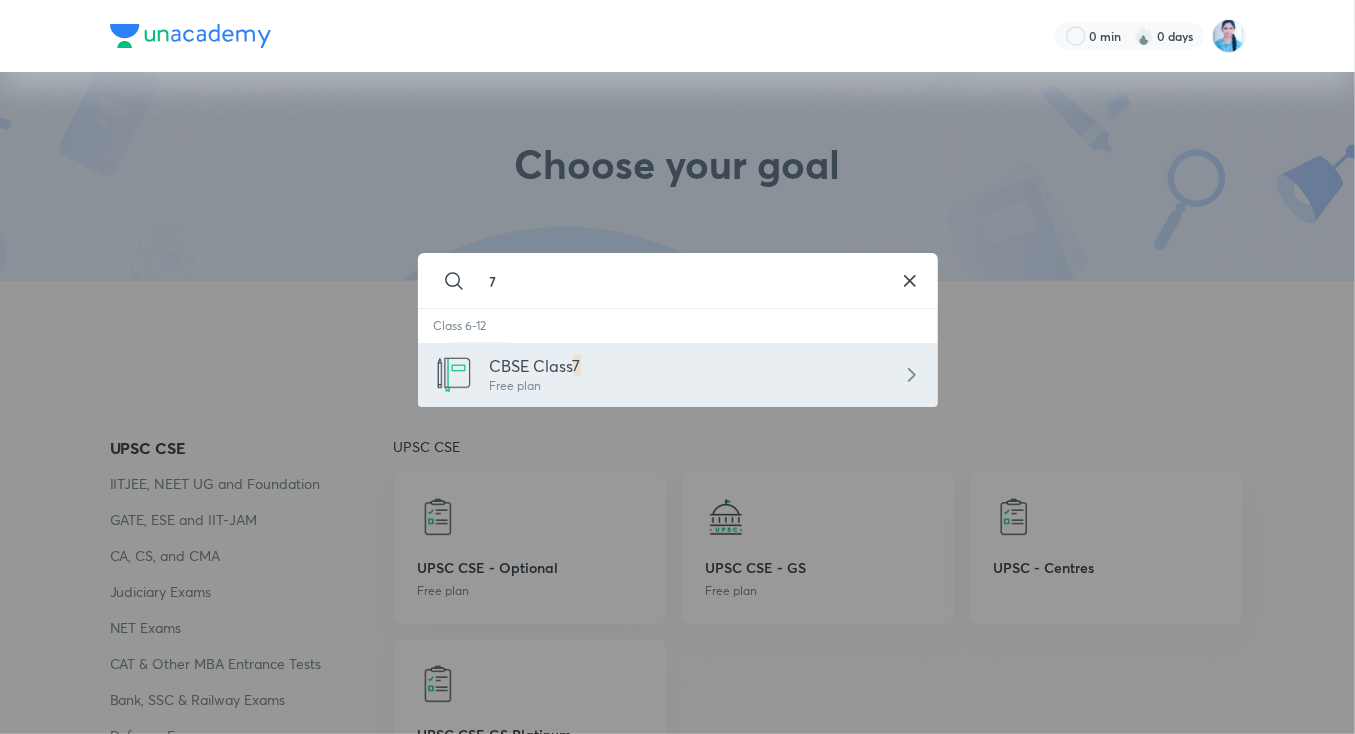 click on "Free plan" at bounding box center [535, 386] 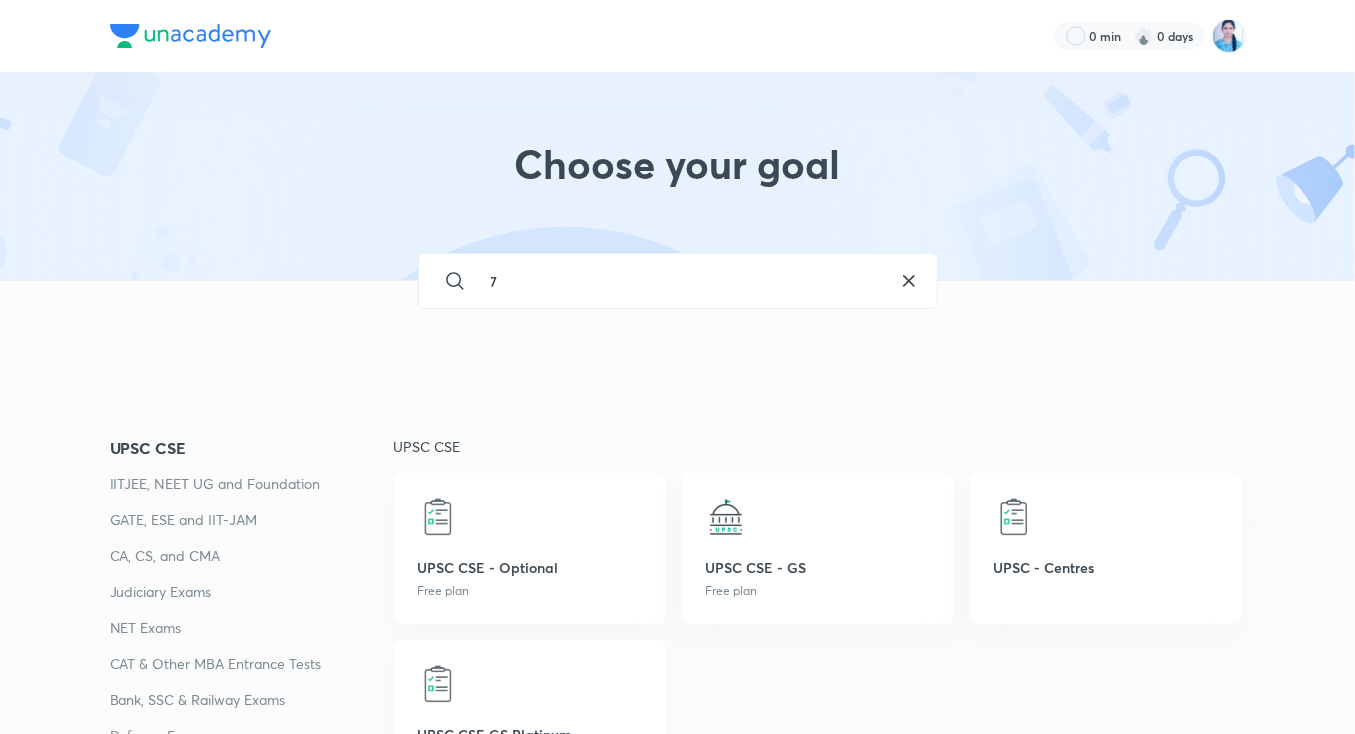 type on "CBSE Class 7" 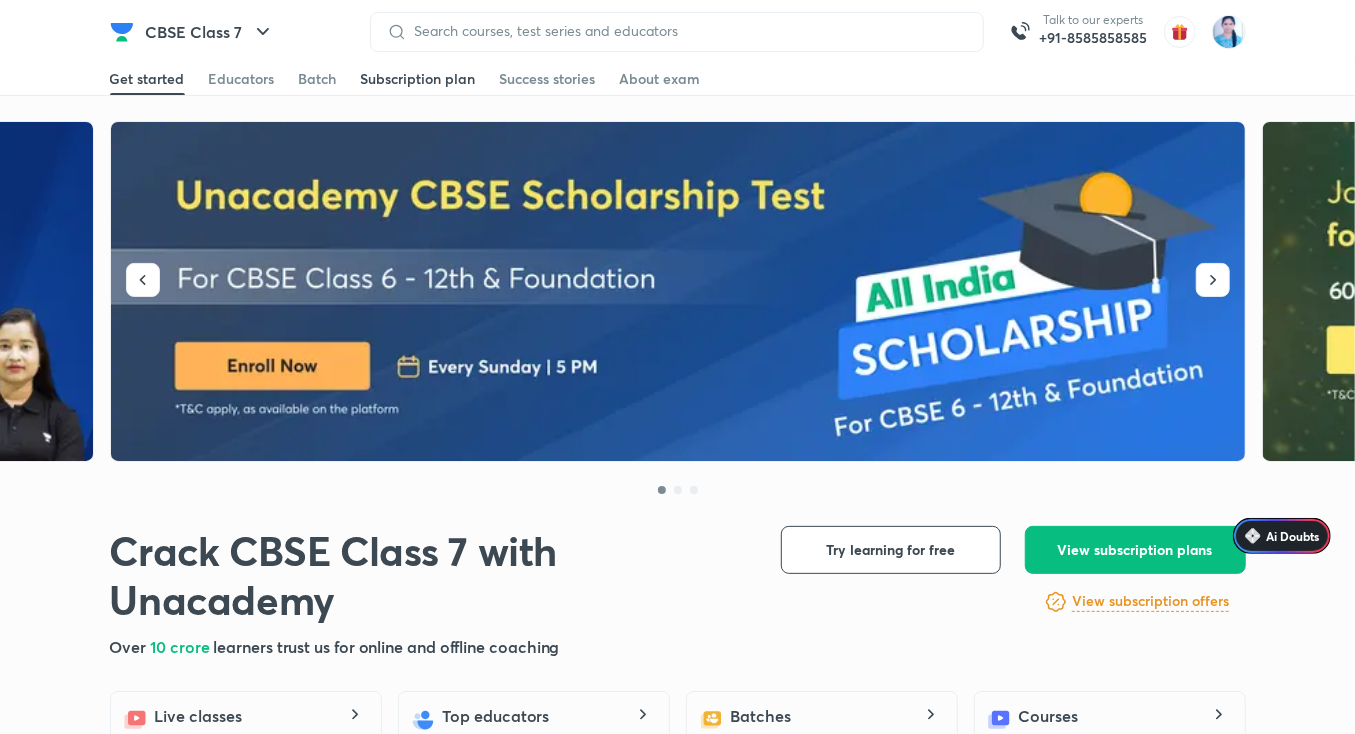 click on "Subscription plan" at bounding box center [418, 79] 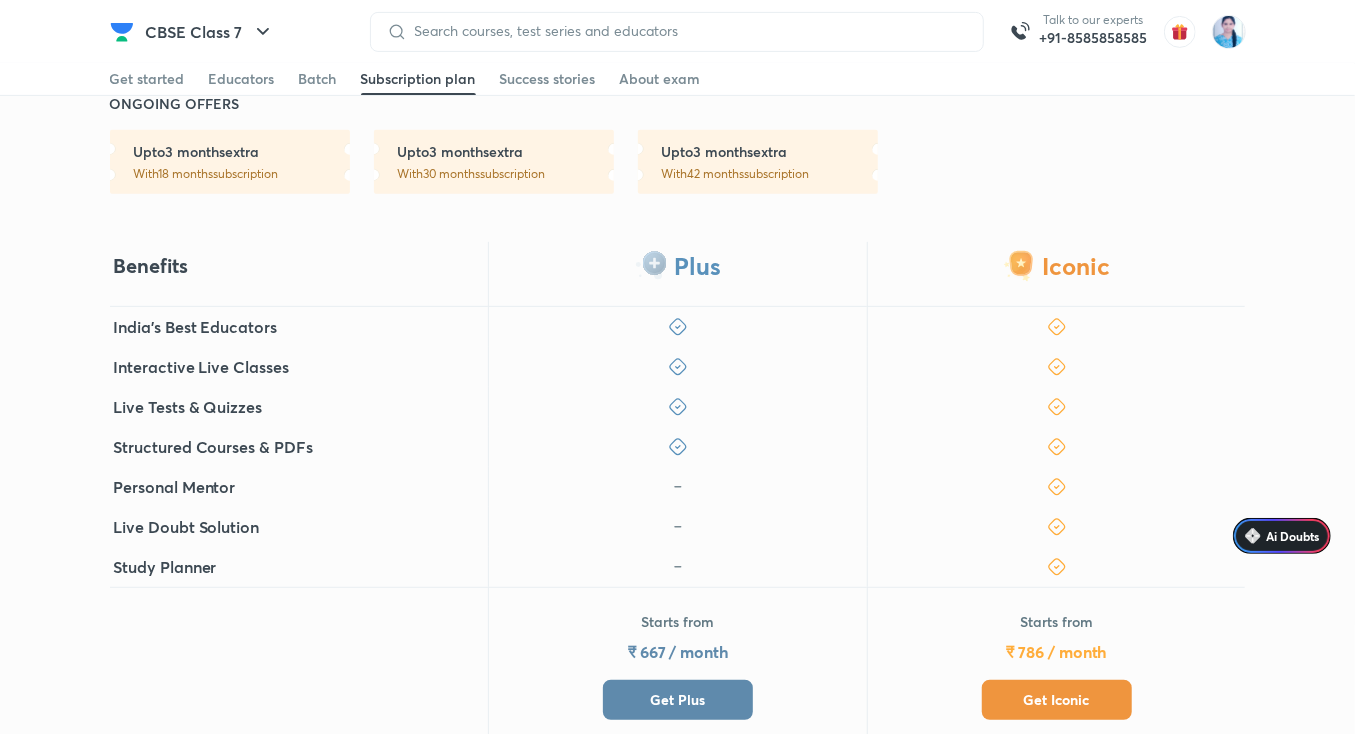 scroll, scrollTop: 512, scrollLeft: 0, axis: vertical 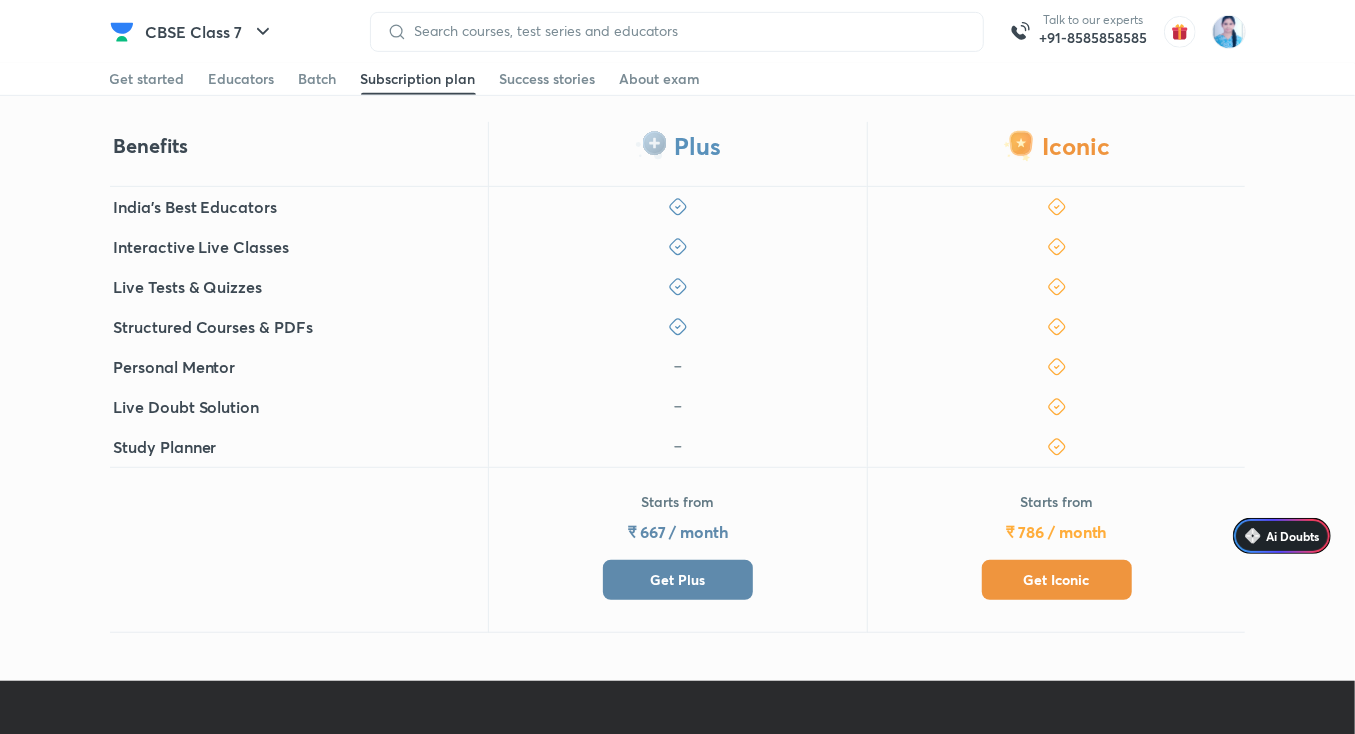 click on "Get Iconic" at bounding box center (1057, 580) 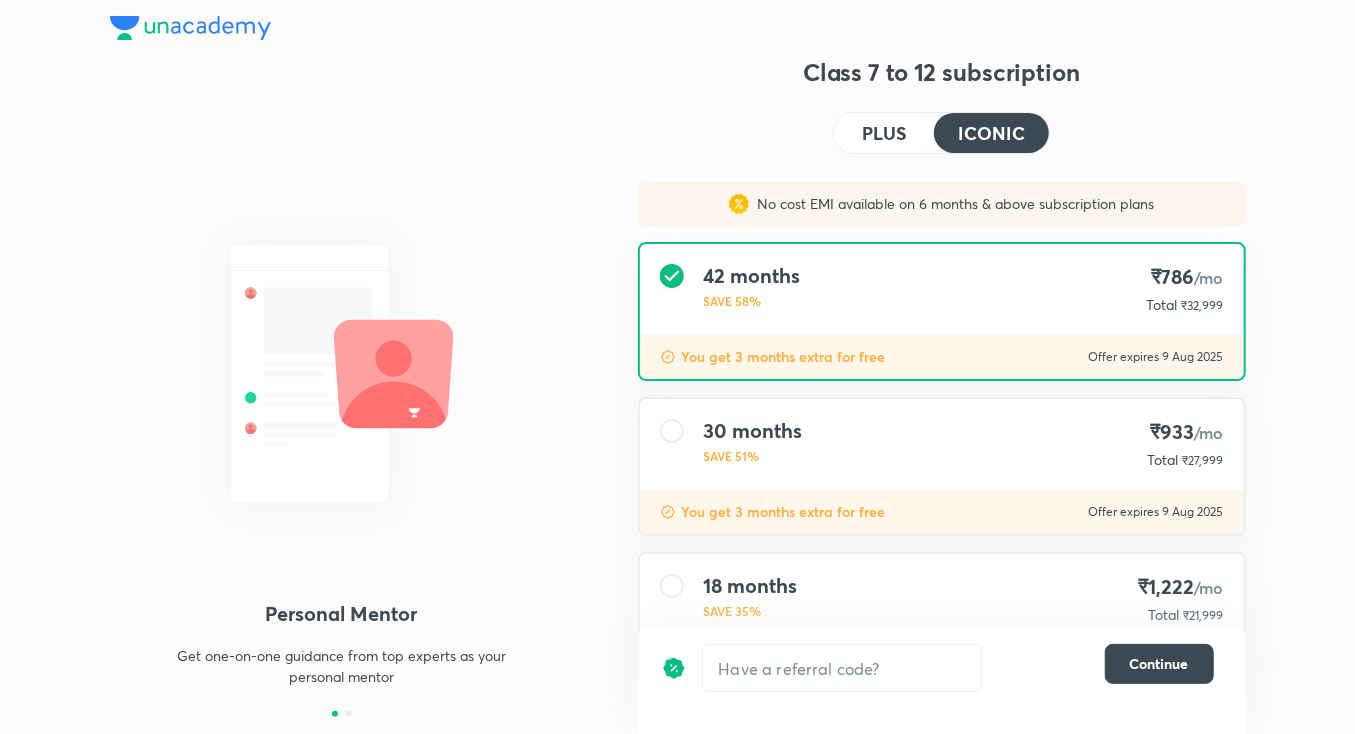 scroll, scrollTop: 184, scrollLeft: 0, axis: vertical 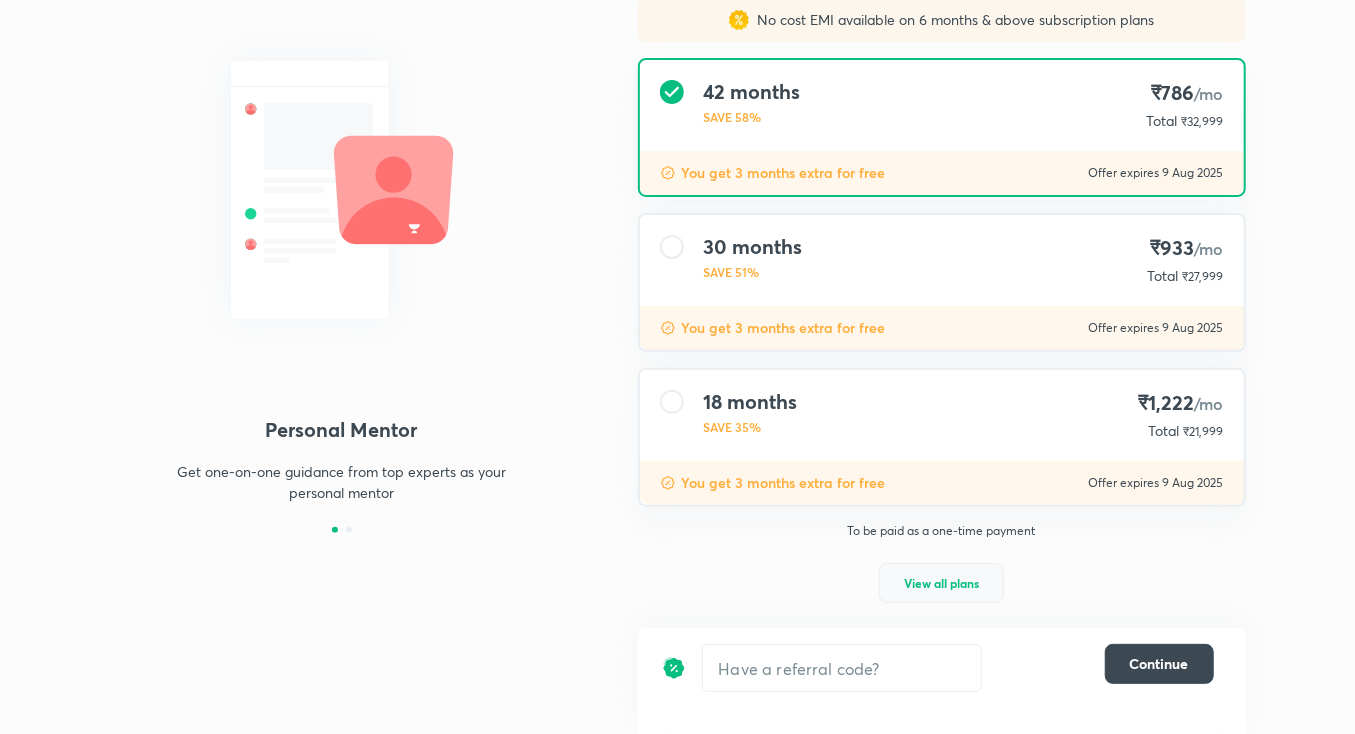 click on "View all plans" at bounding box center (941, 583) 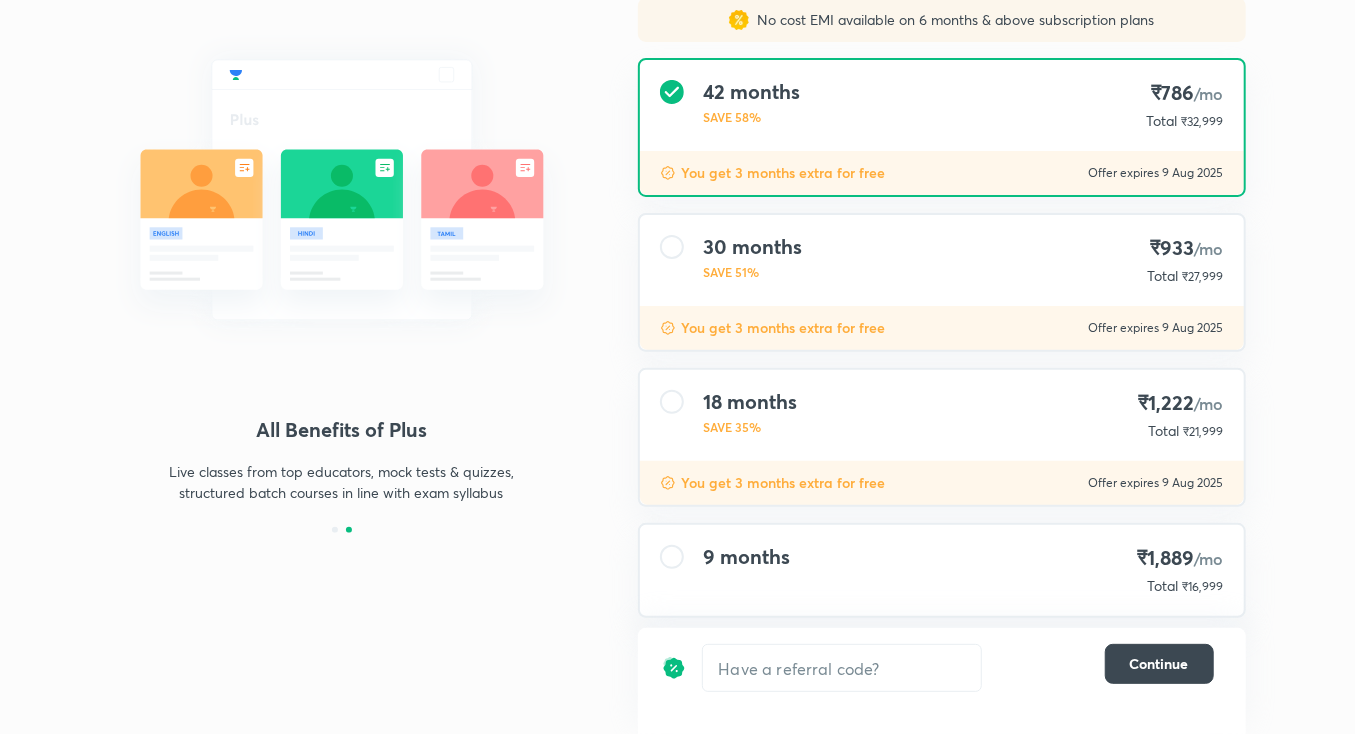 click at bounding box center [672, 557] 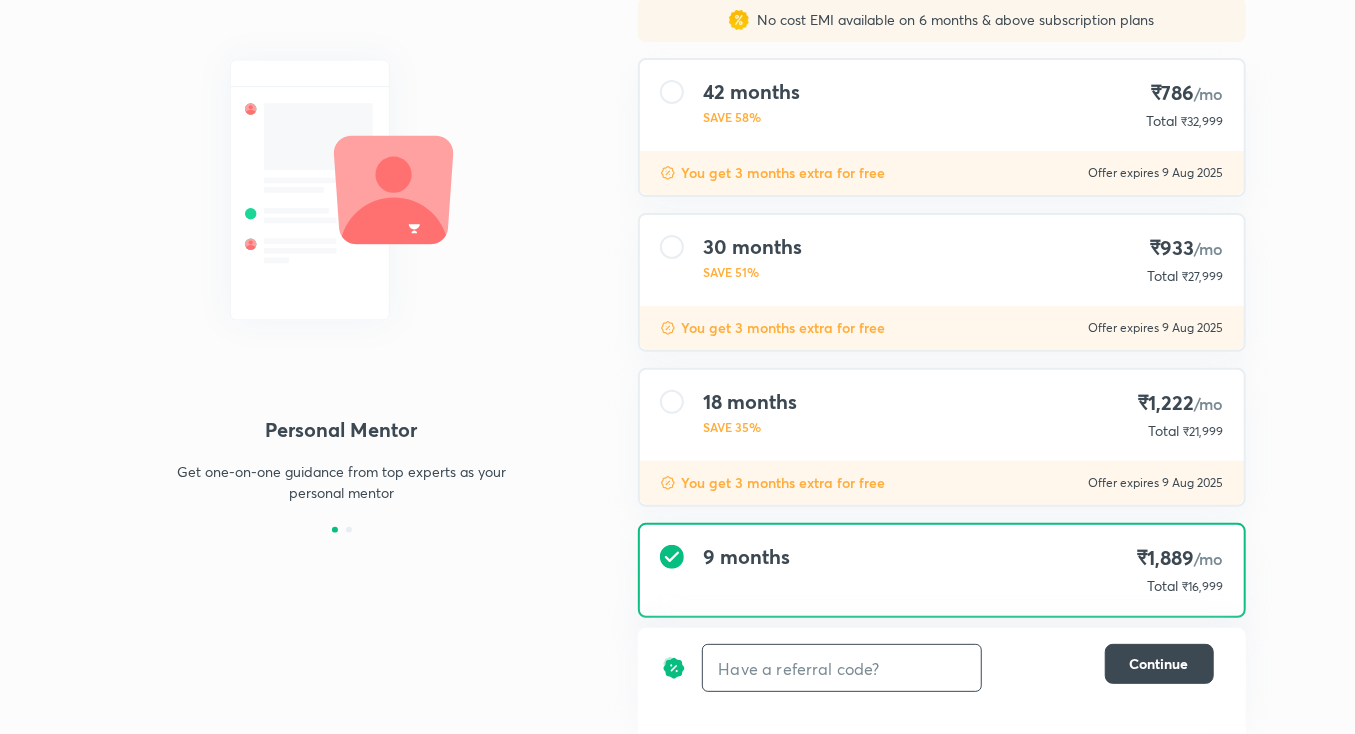 click at bounding box center (842, 668) 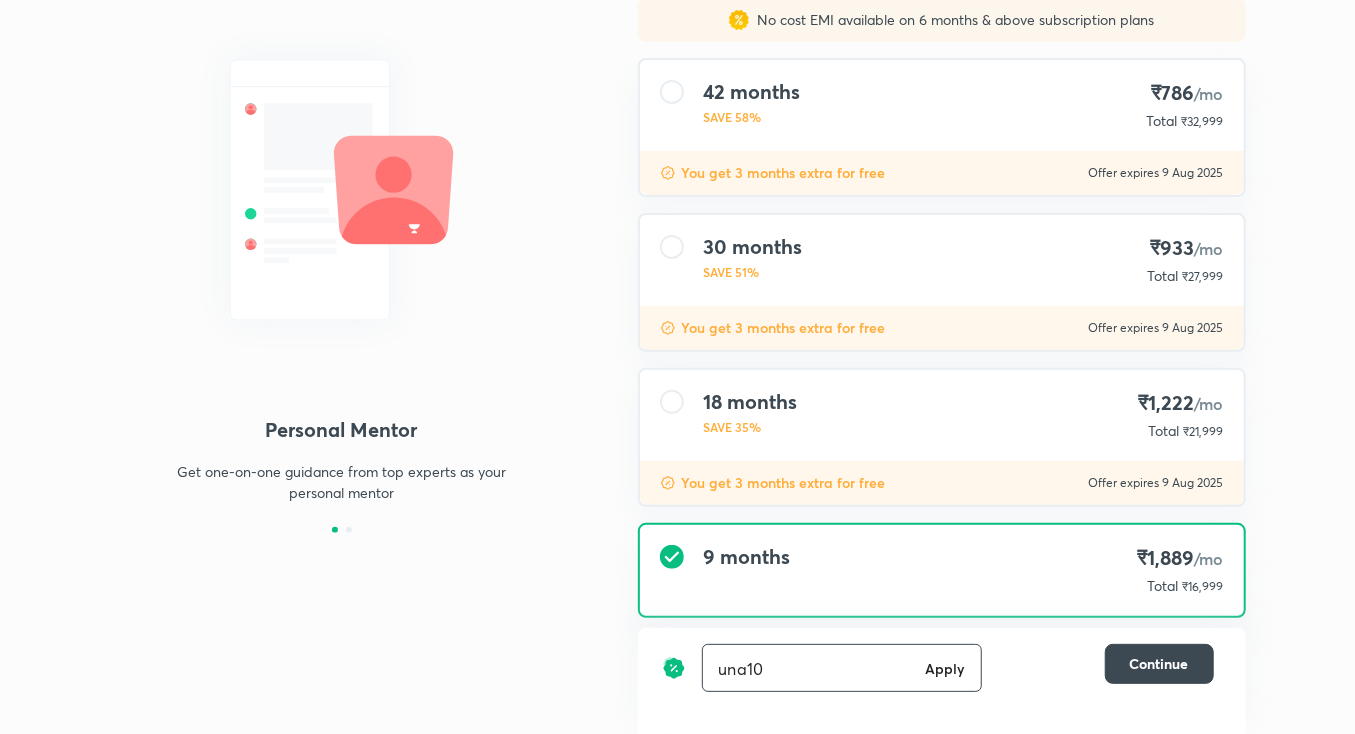 type on "una10" 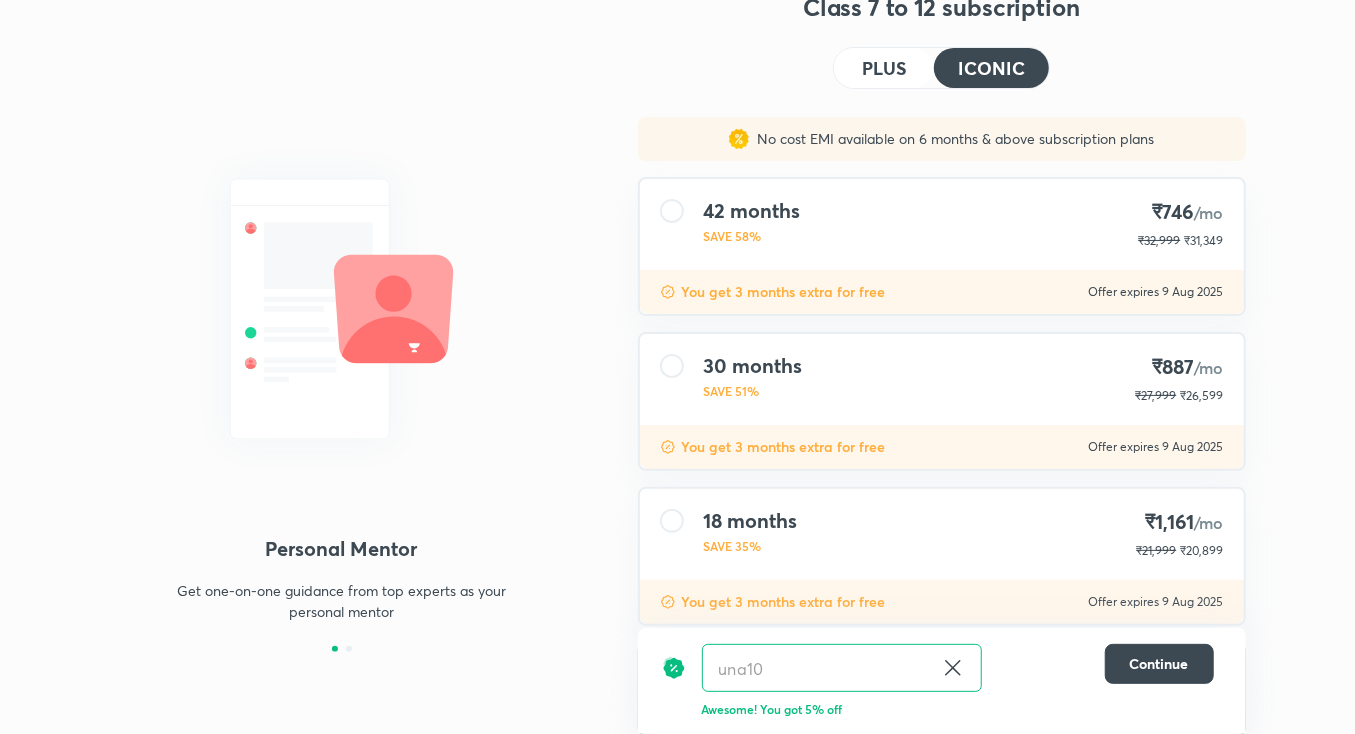 scroll, scrollTop: 0, scrollLeft: 0, axis: both 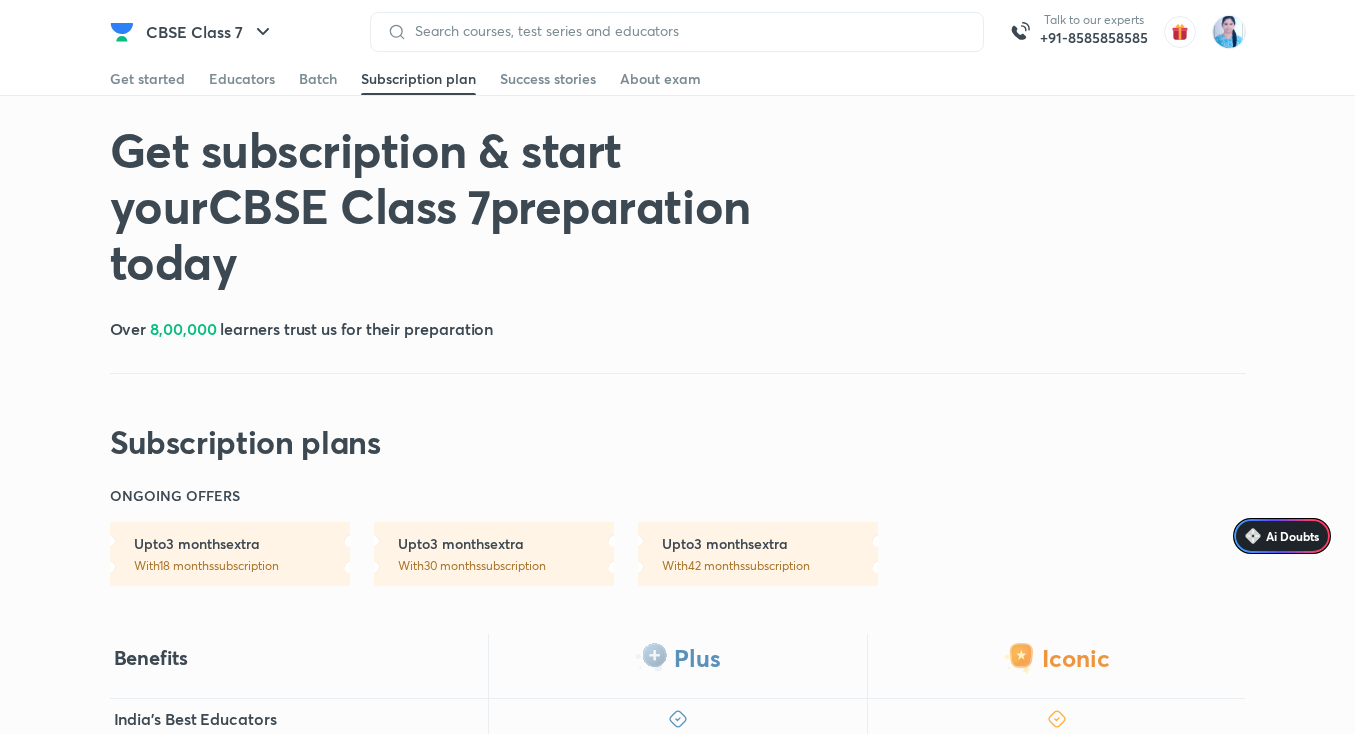 click on "CBSE Class 7" at bounding box center [240, 32] 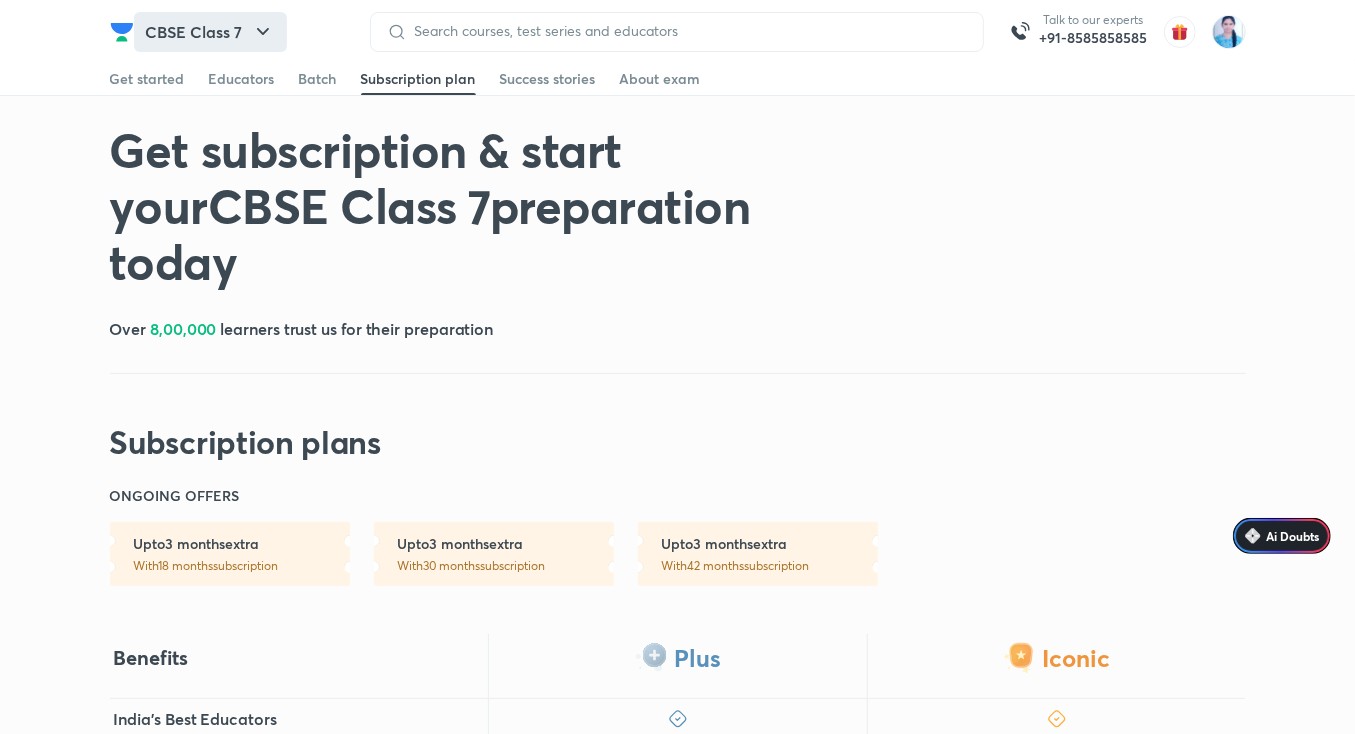 click on "CBSE Class 7" at bounding box center [210, 32] 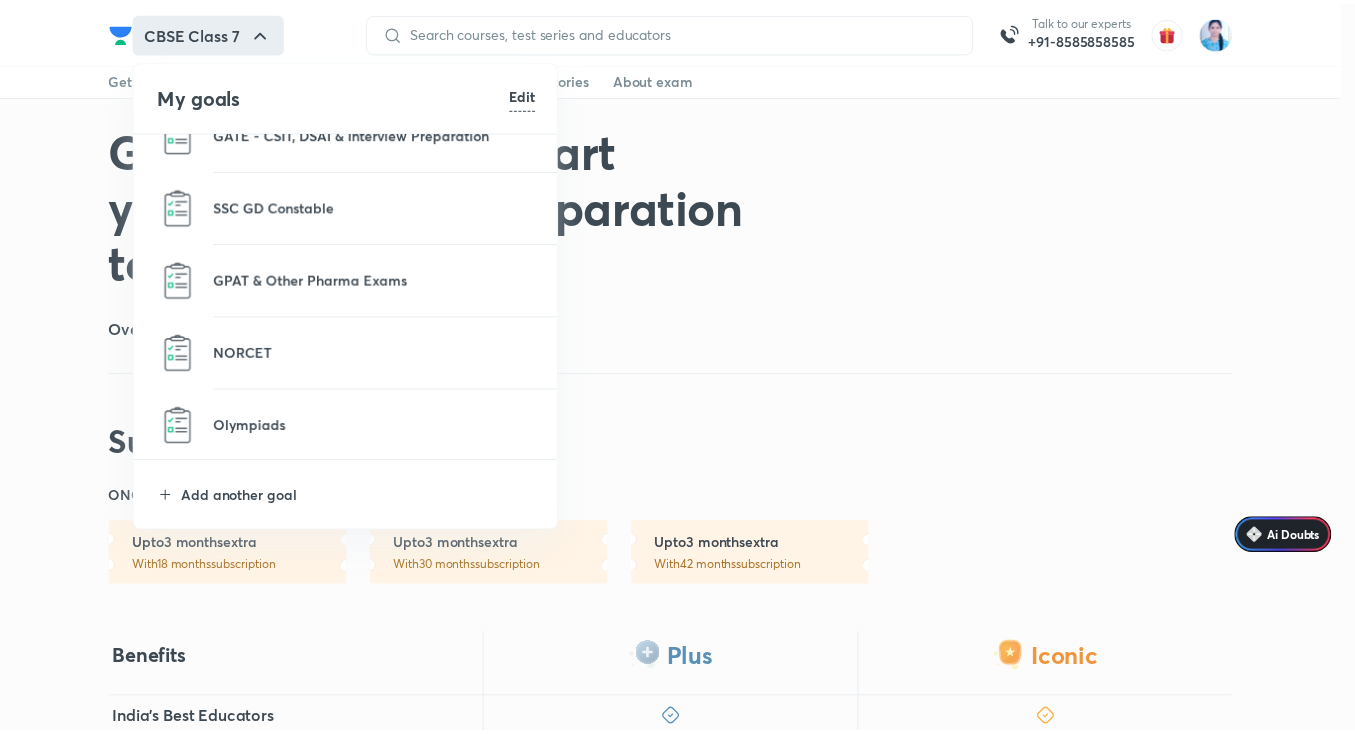scroll, scrollTop: 2446, scrollLeft: 0, axis: vertical 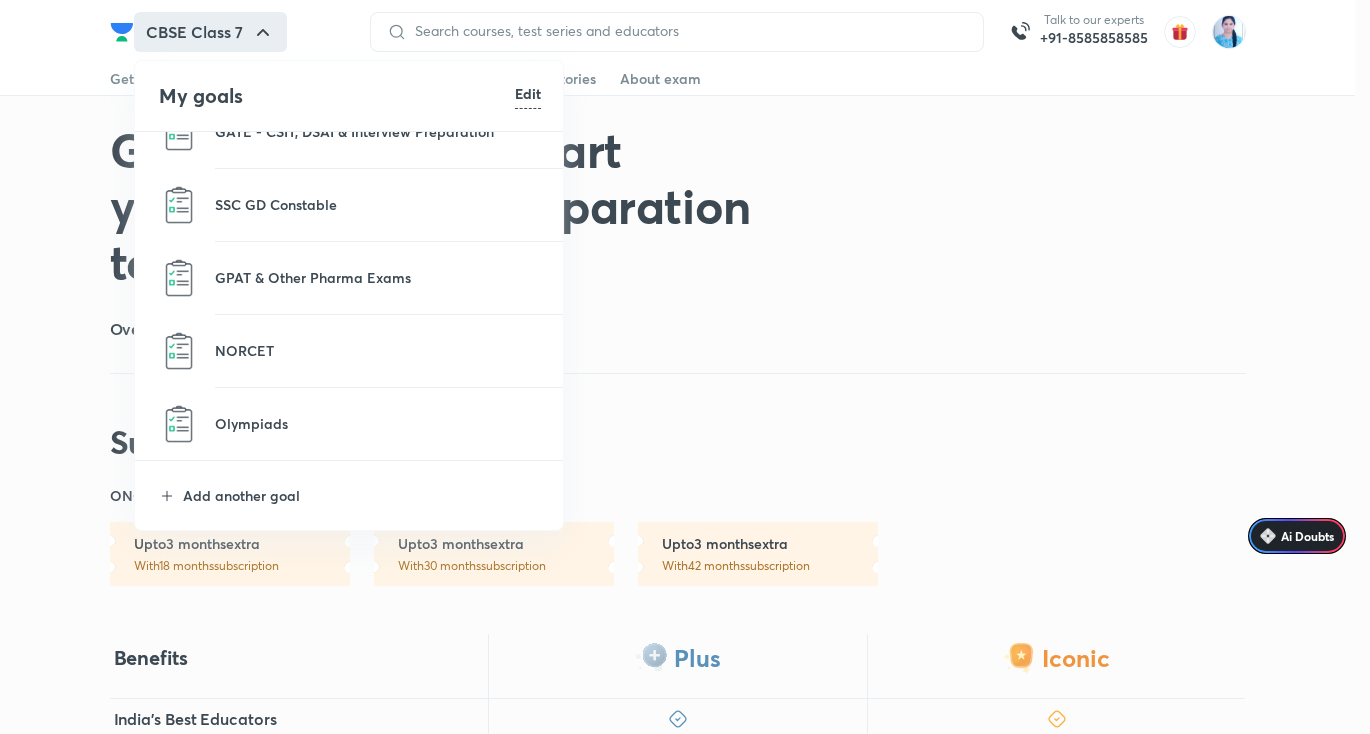 click on "Olympiads" at bounding box center (350, 424) 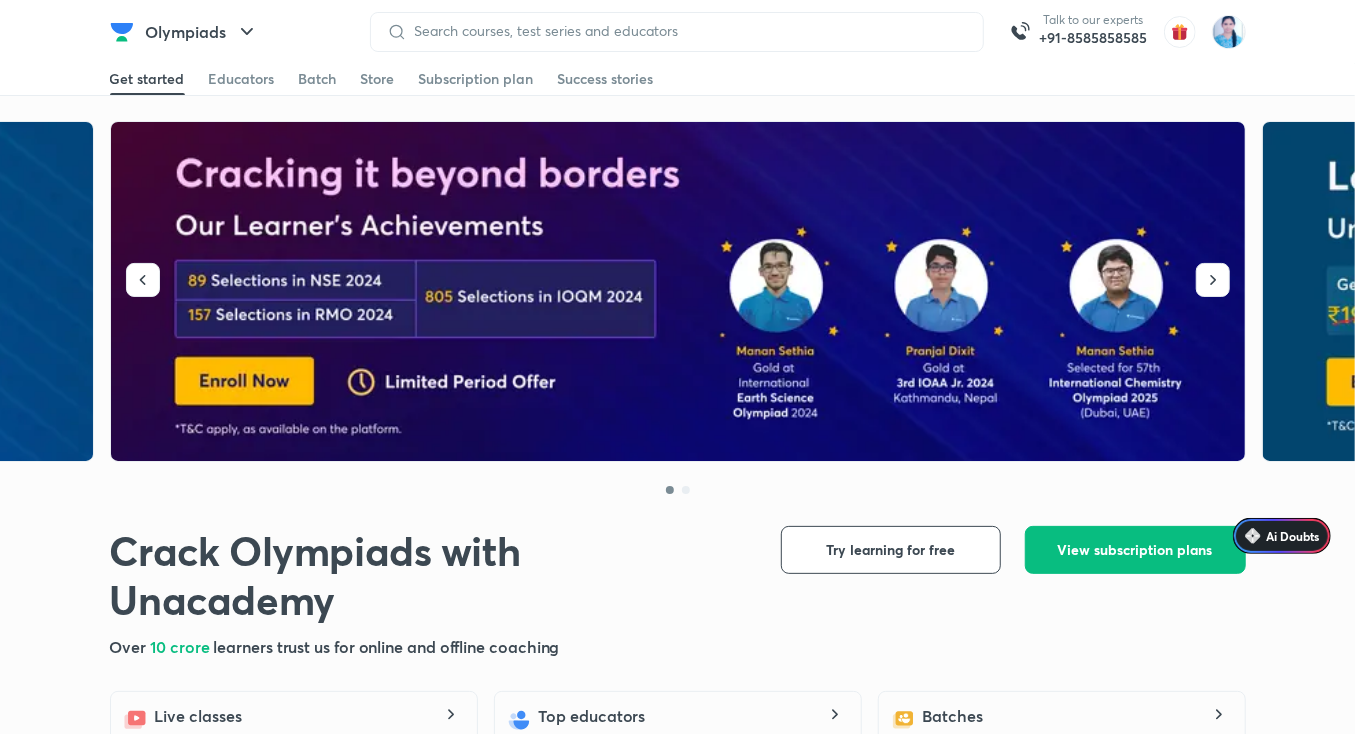 click on "Olympiads Talk to our experts +91-8585858585 Get started Educators Batch Store Subscription plan Success stories Get started Educators Batch Store Subscription plan Success stories Crack Olympiads with Unacademy Crack Olympiads with Unacademy   Over     10 crore     learners trust us for online and offline coaching   Try learning for free View subscription plans View subscription plans Explore for free Live classes Watch free online coaching classes by our best educators. Top educators Learn from some of the best educators in the country. Batches Curated batches to simplify the learning journey for your goal. Courses Learn every subject in detail from your favourite educator. Playlist High quality lecture videos for the entire syllabus for all your subjects. Test series Evaluate and boost your exam preparation with test series. Watch free online classes Chat live with educators  Attempt interactive polls Get your doubts cleared 6.2 K learners watched a class today Hinglish Olympiads Varsha Mandal Hinglish" at bounding box center [677, 3049] 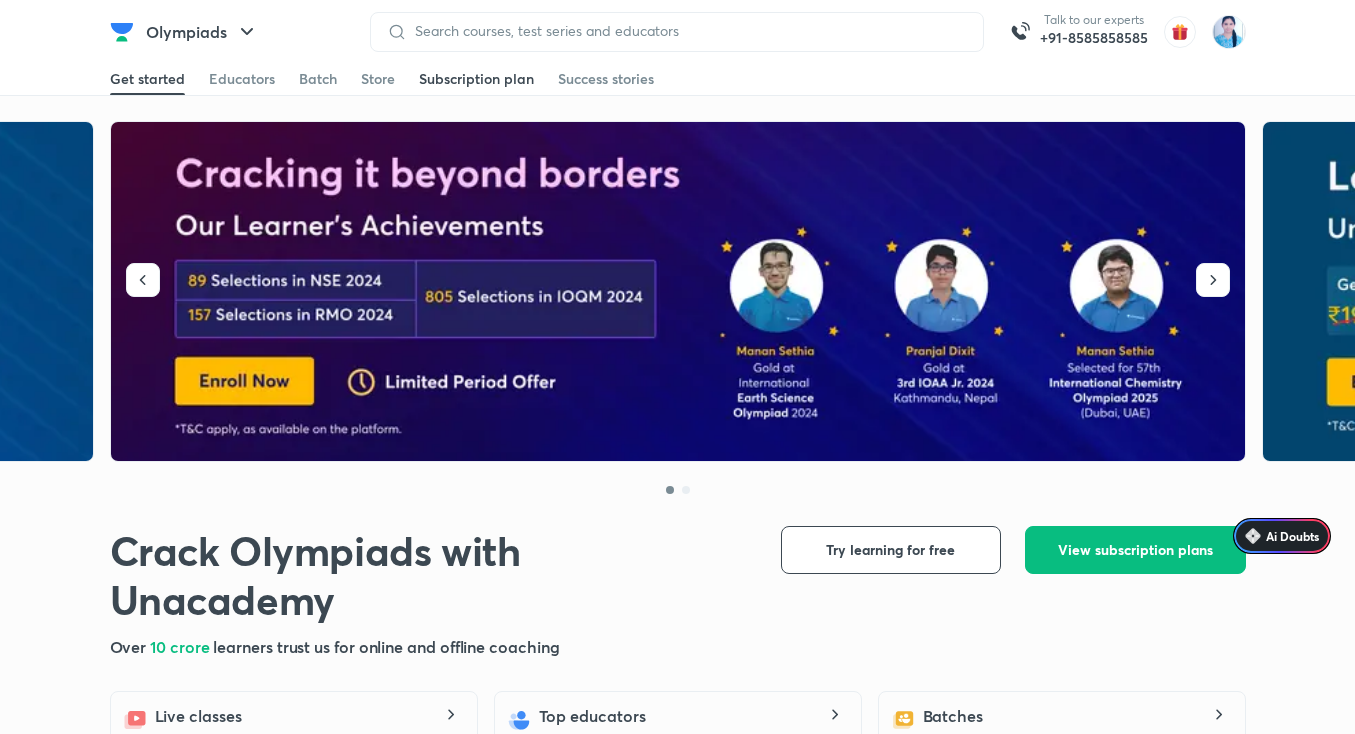 click on "Olympiads Talk to our experts +91-8585858585 Get started Educators Batch Store Subscription plan Success stories Get started Educators Batch Store Subscription plan Success stories" at bounding box center (677, 32) 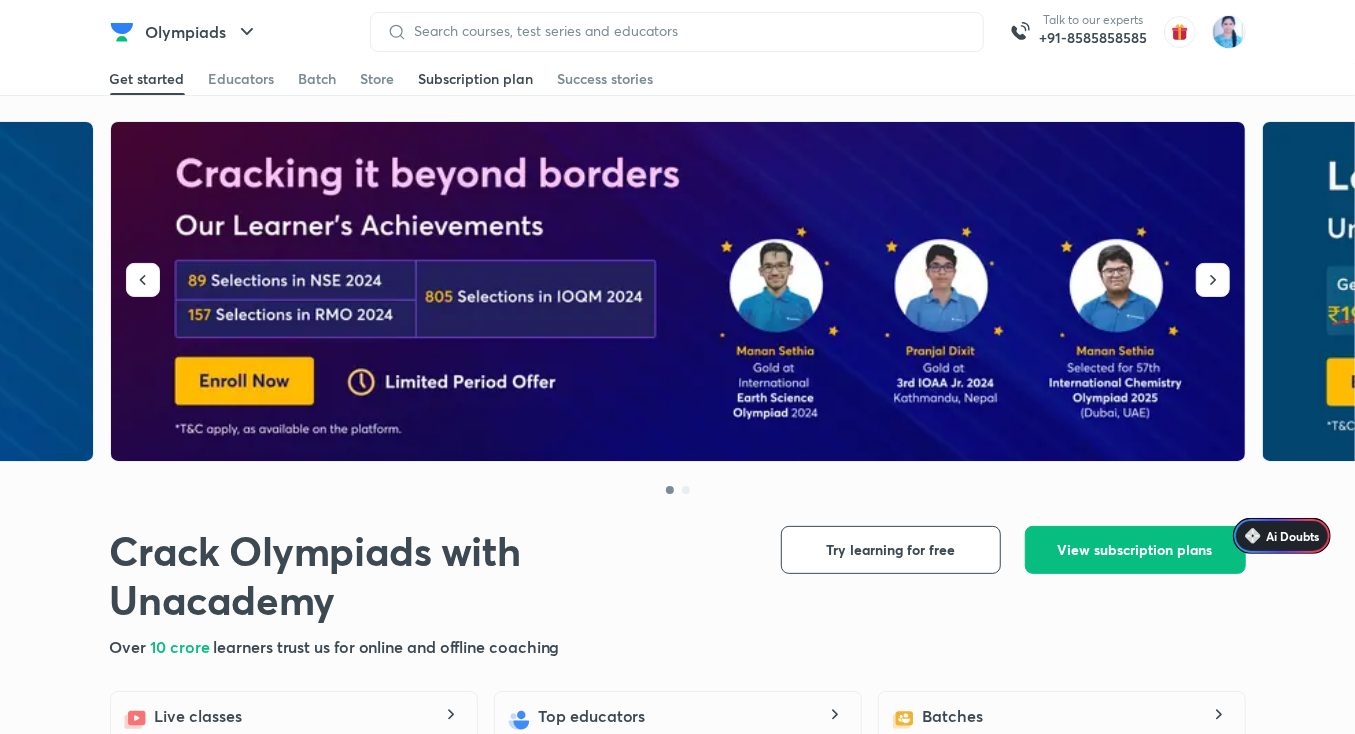 click on "Subscription plan" at bounding box center [476, 79] 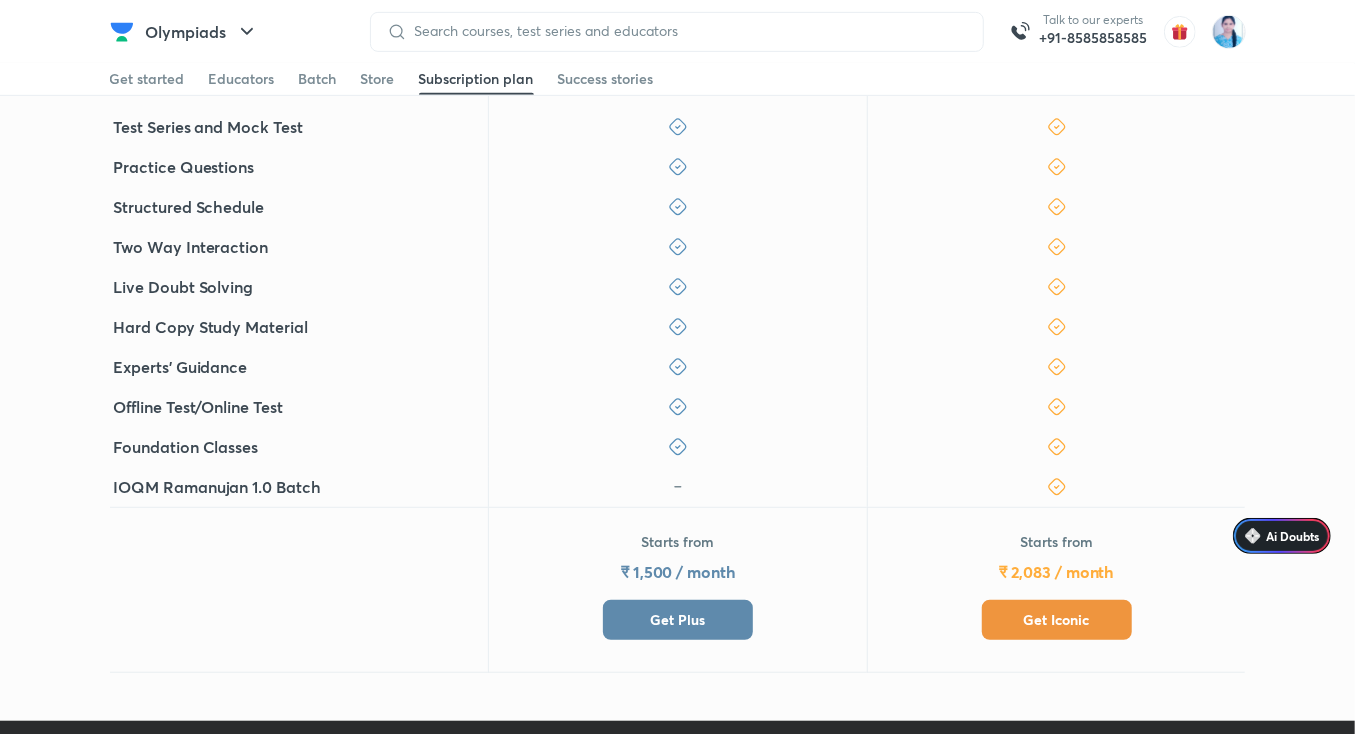 scroll, scrollTop: 510, scrollLeft: 0, axis: vertical 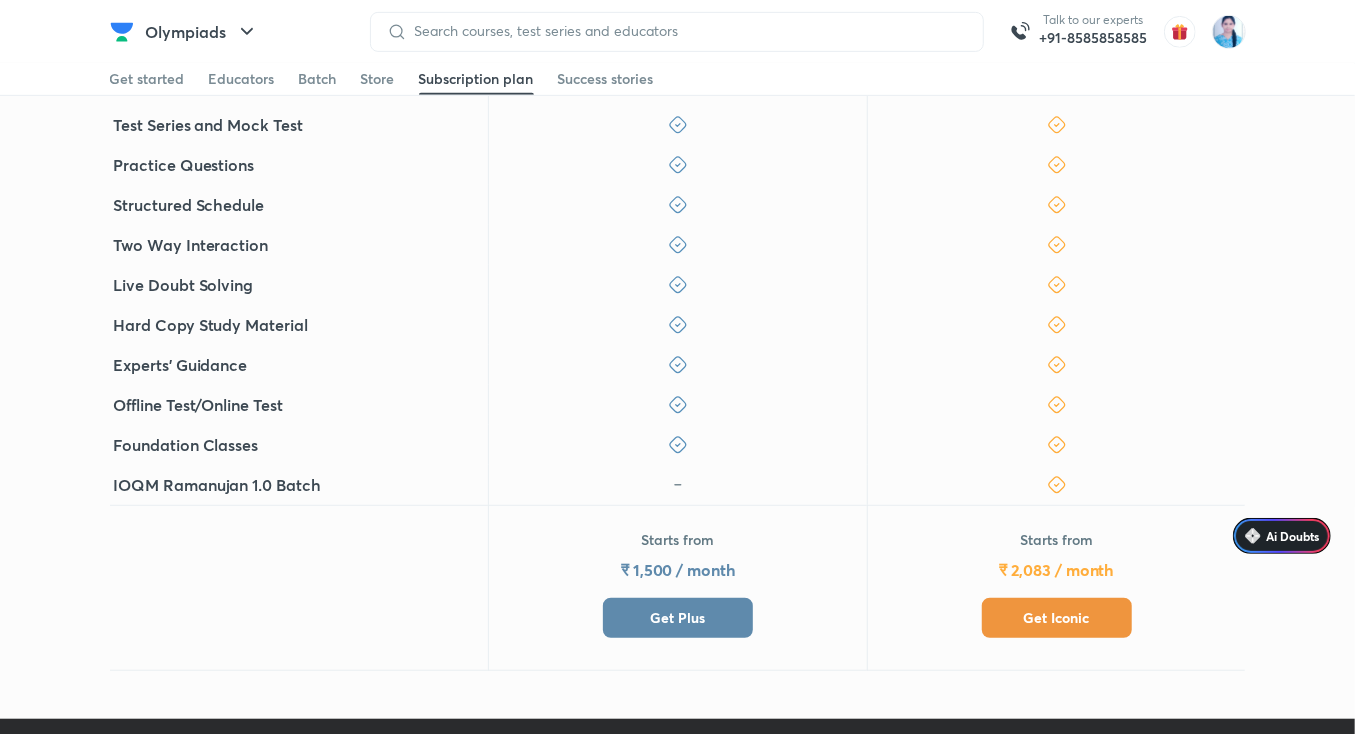 click on "Get Iconic" at bounding box center (1057, 618) 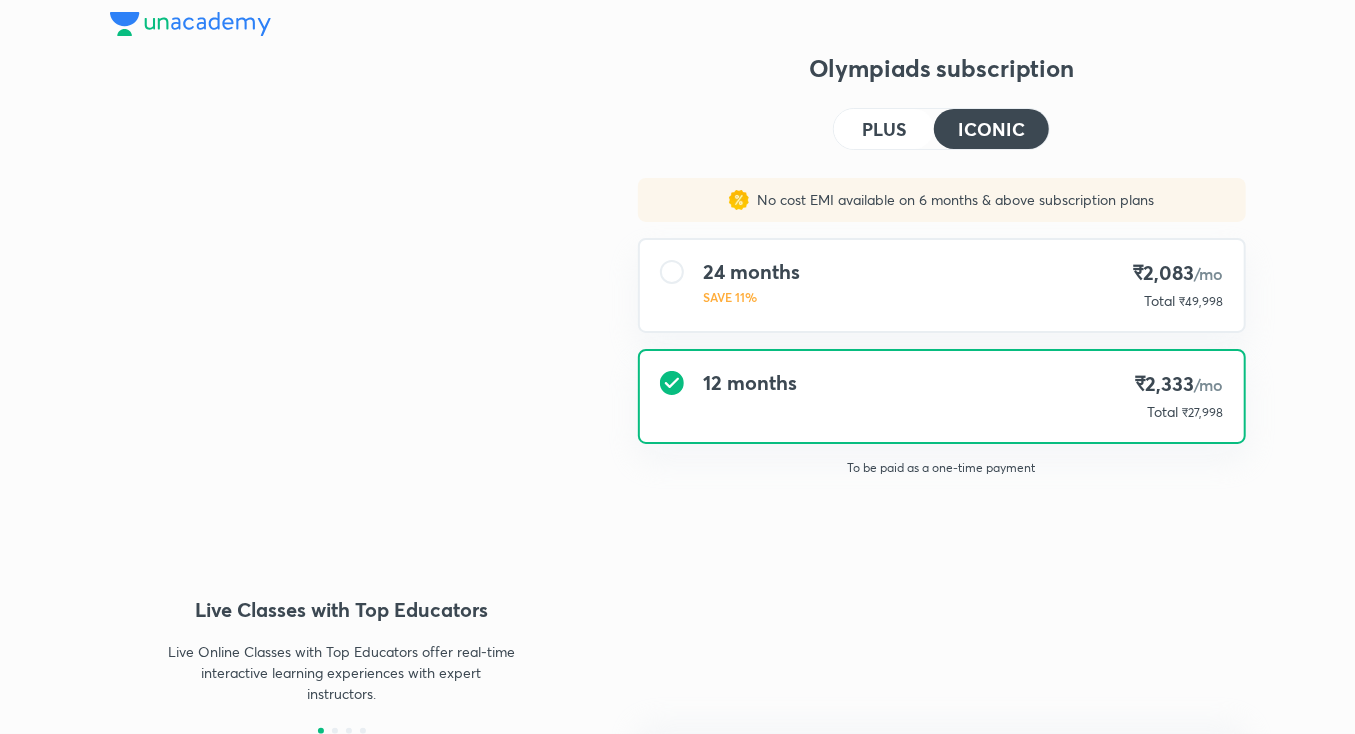 scroll, scrollTop: 0, scrollLeft: 0, axis: both 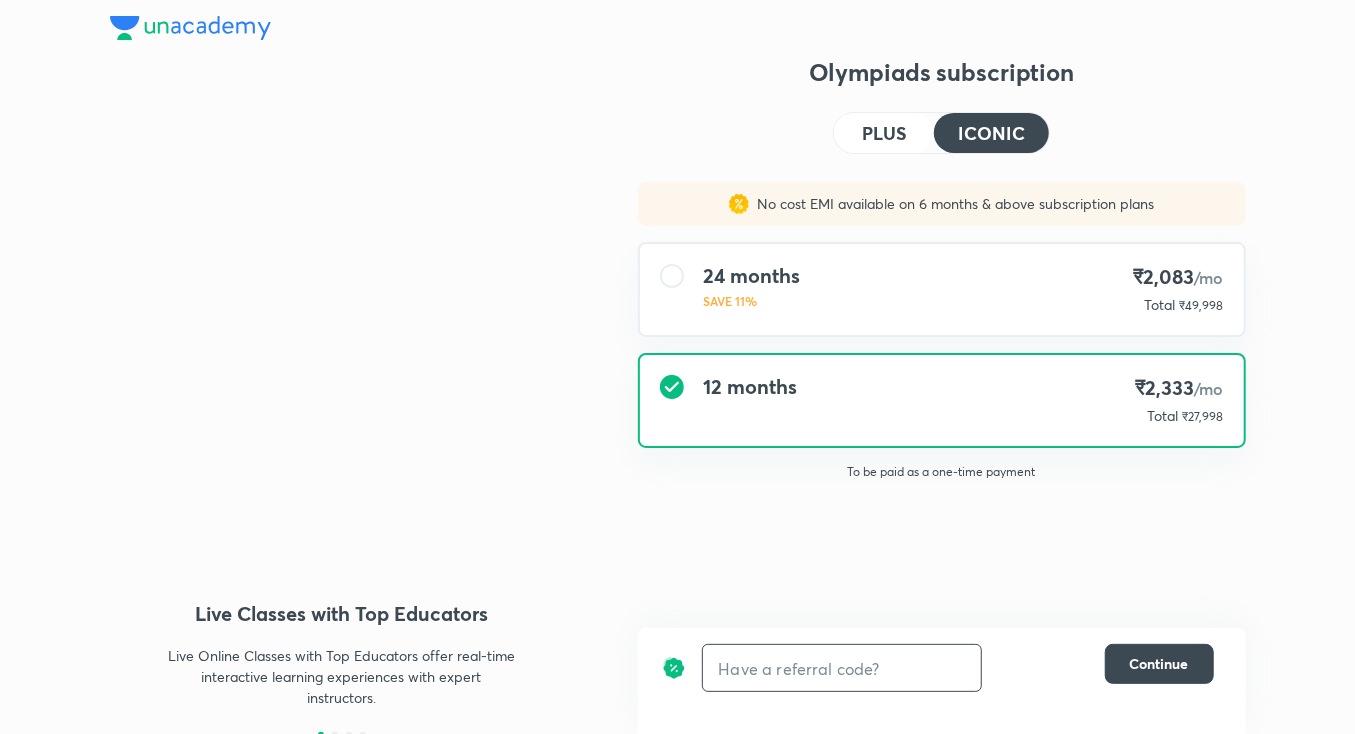 click at bounding box center [842, 668] 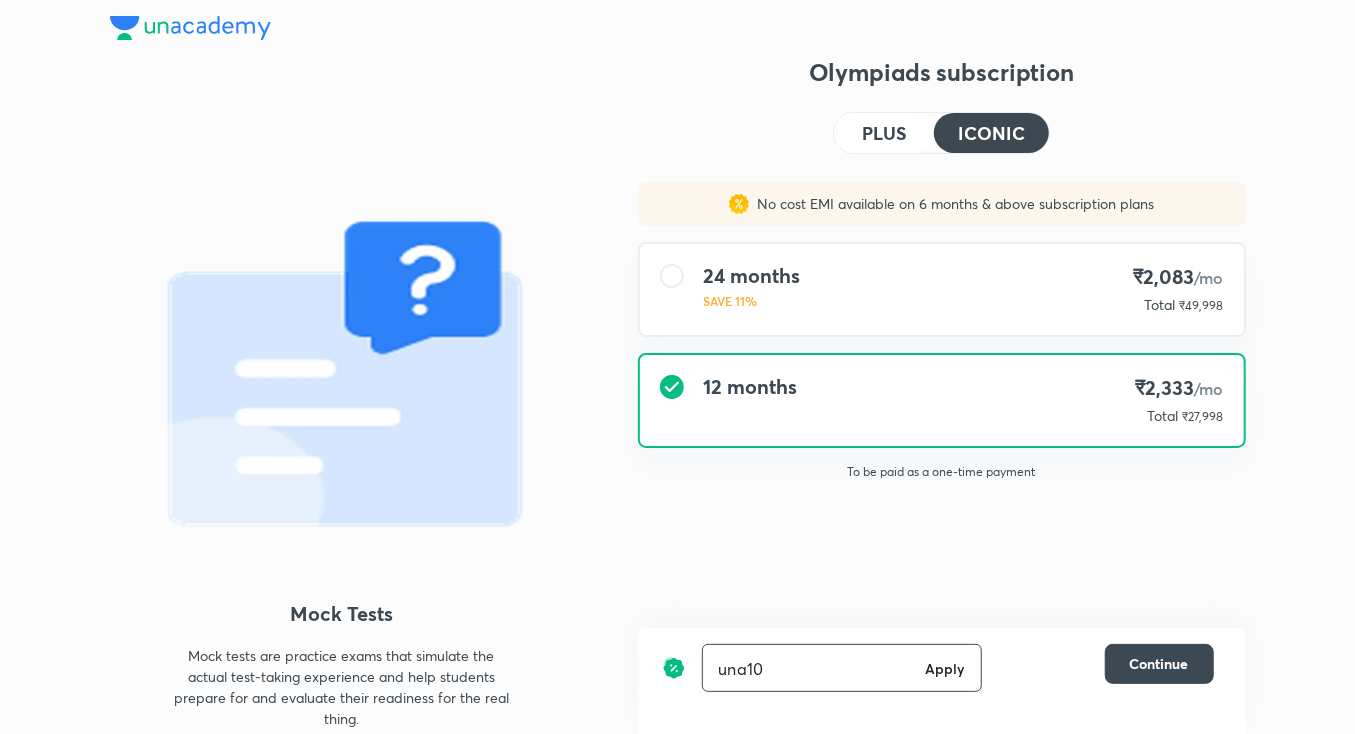 type on "una10" 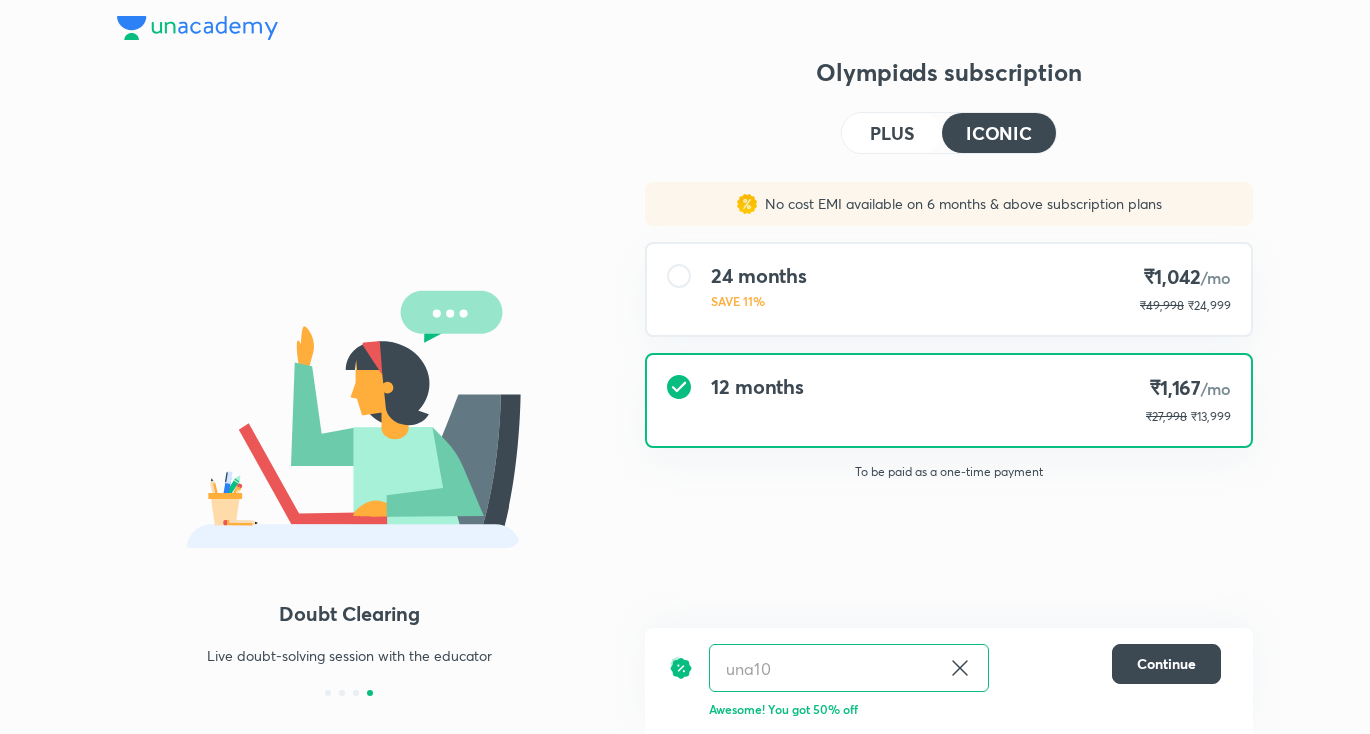 click on "PLUS" at bounding box center [892, 133] 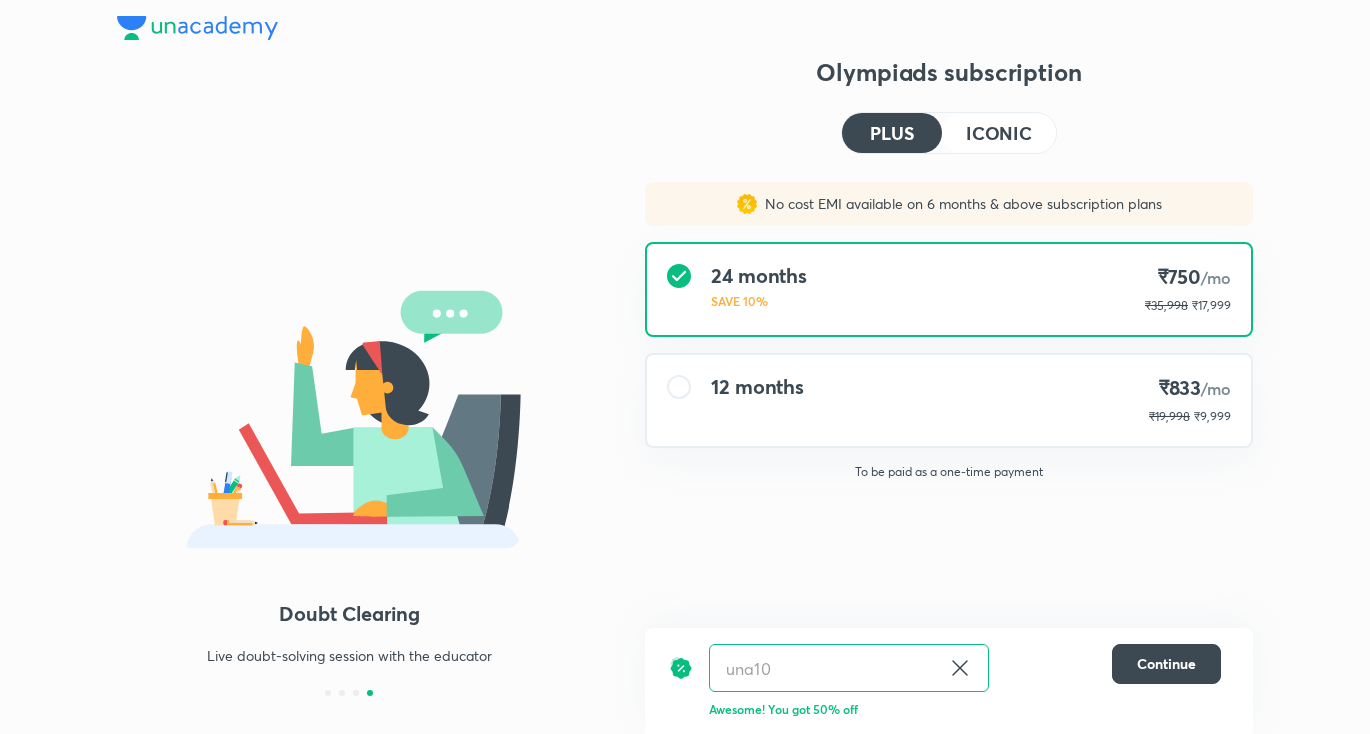 click on "12 months ₹833  /mo ₹19,998 ₹9,999" at bounding box center [949, 400] 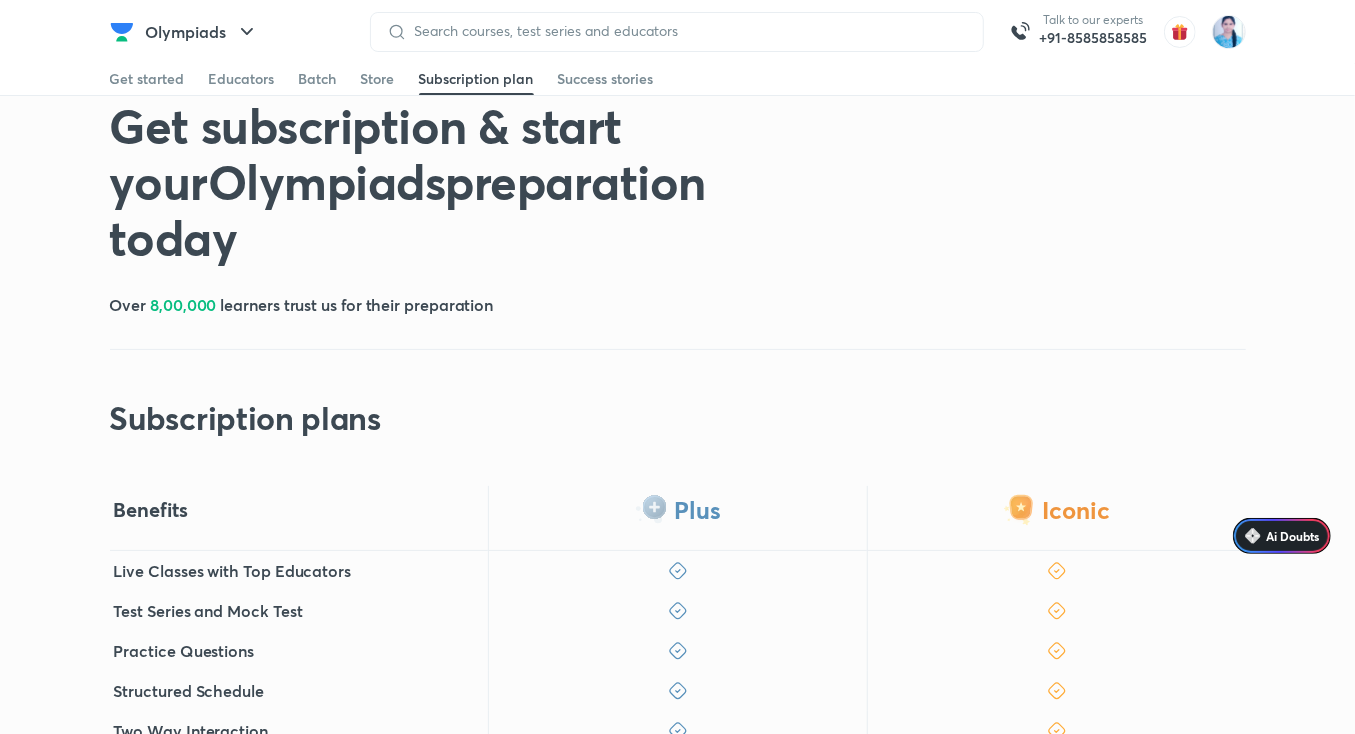 scroll, scrollTop: 0, scrollLeft: 0, axis: both 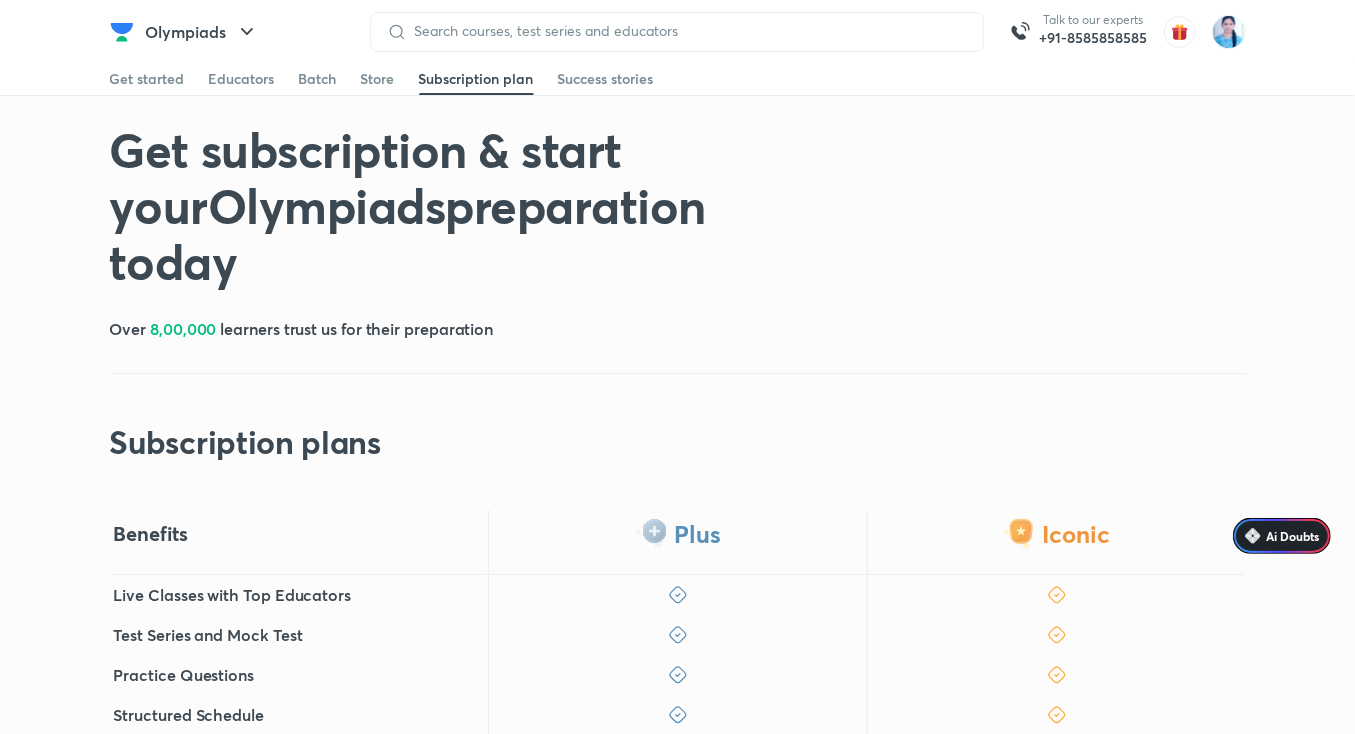 click on "Olympiads Talk to our experts +91-8585858585" at bounding box center [678, 31] 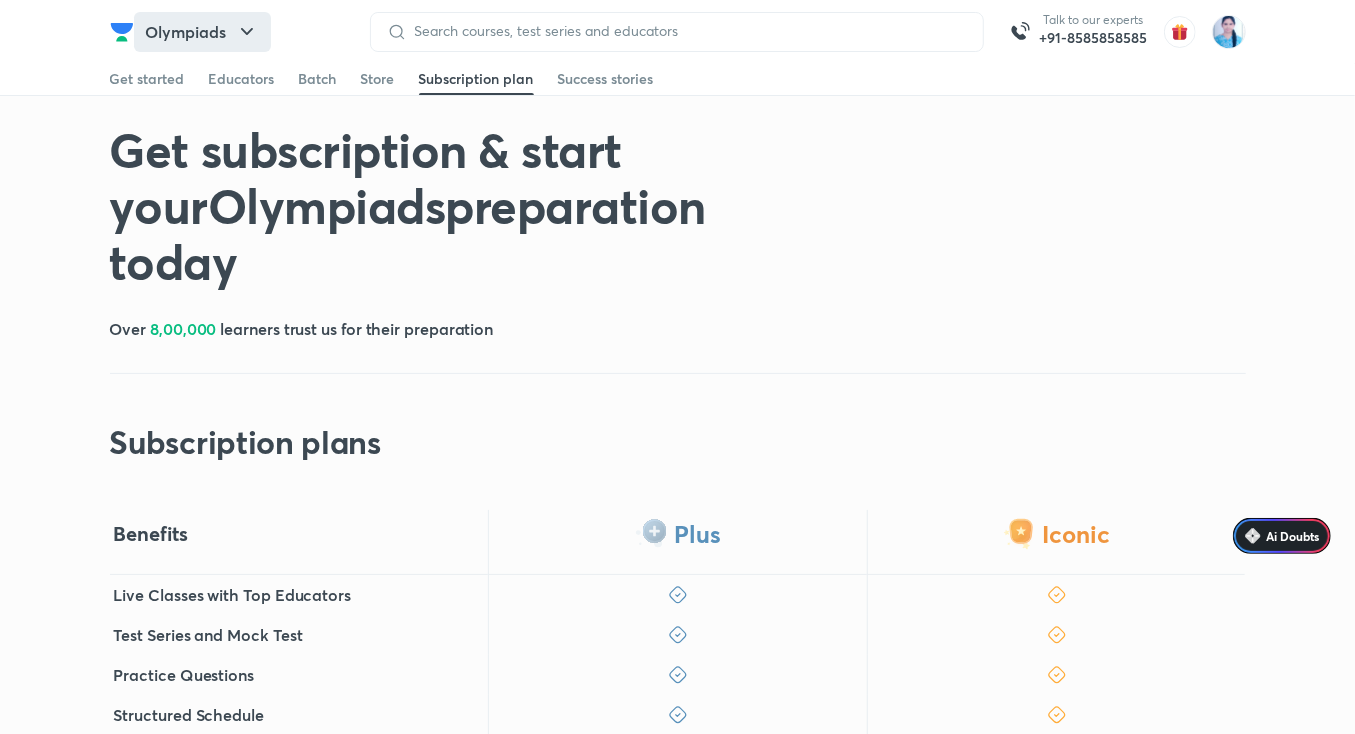 click 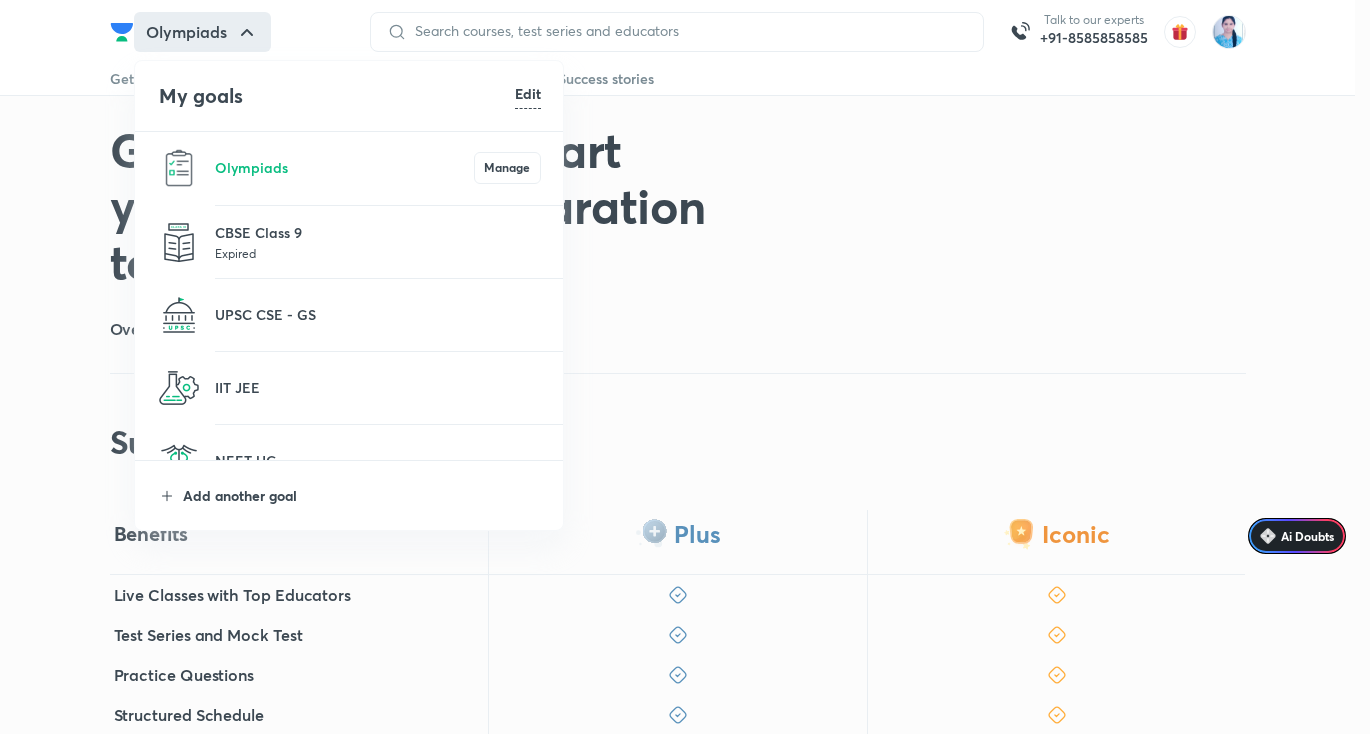 click on "Add another goal" at bounding box center (362, 495) 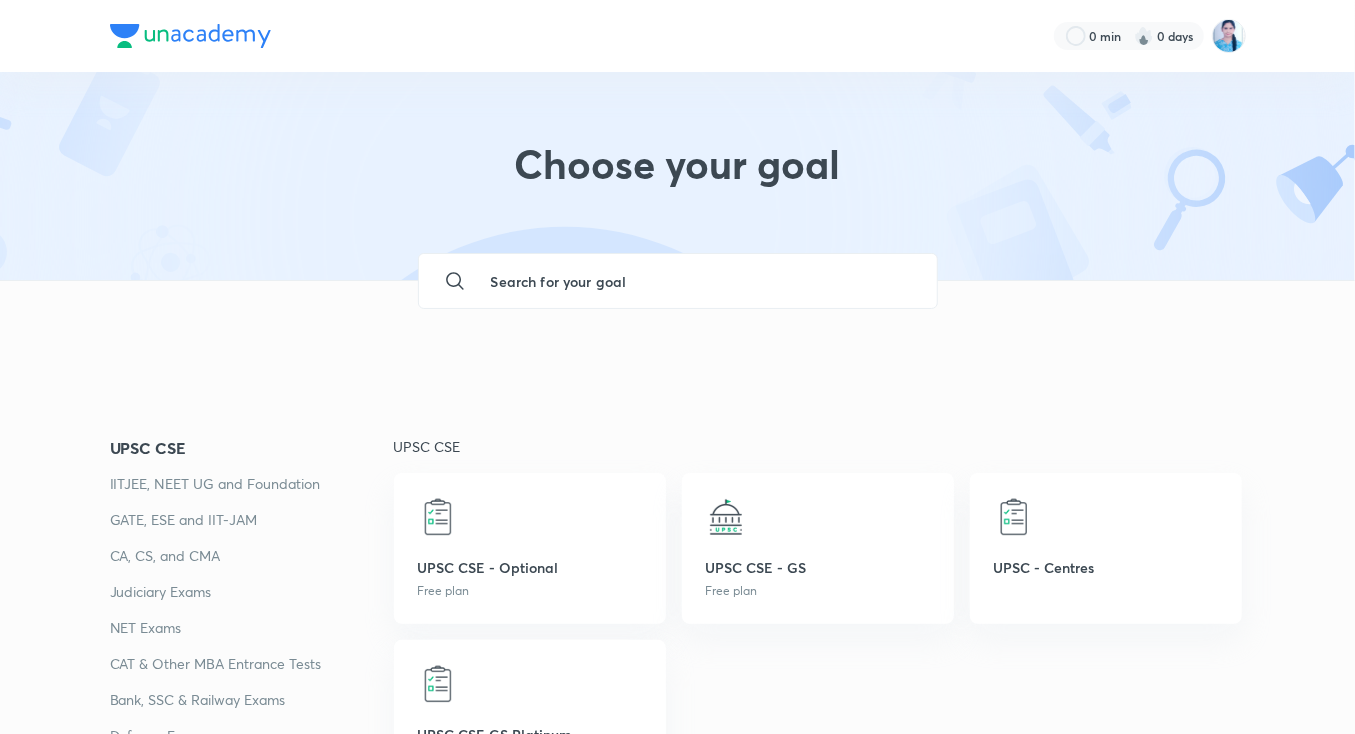 click at bounding box center (698, 281) 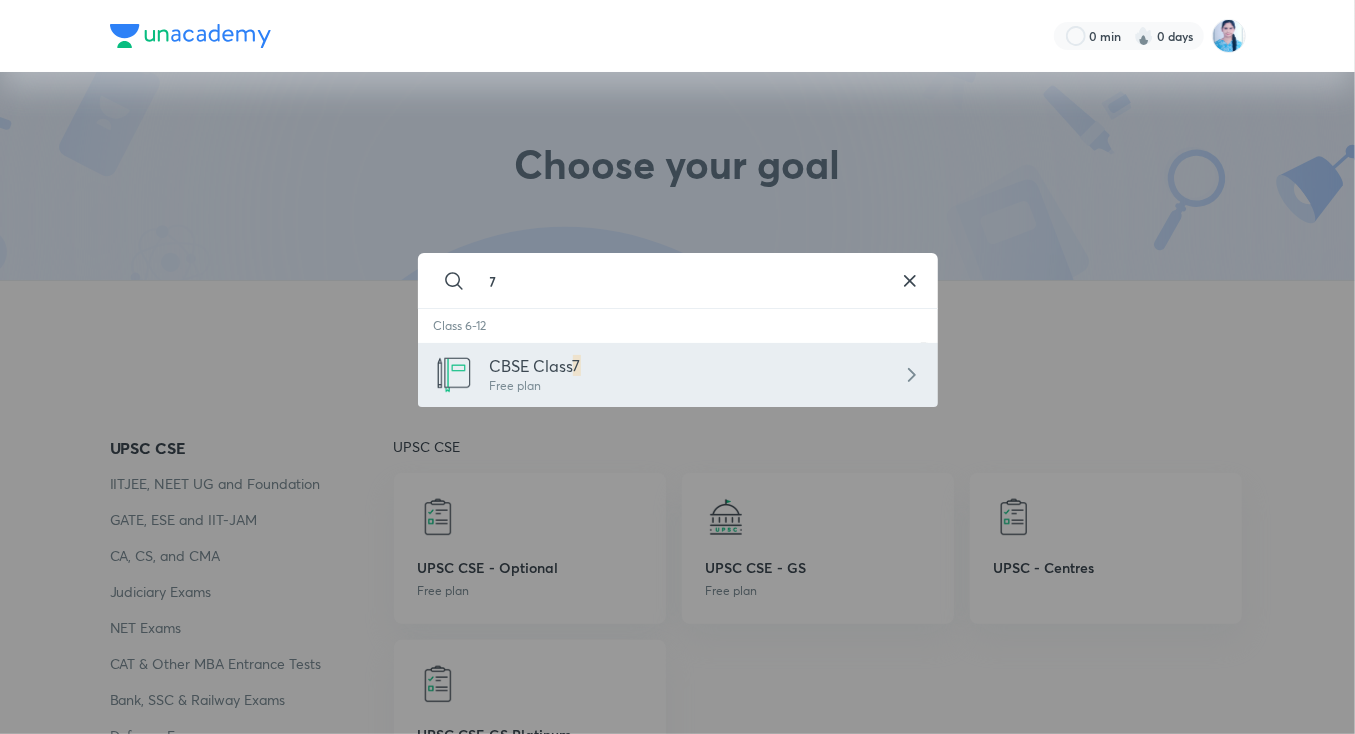 click on "CBSE Class  7 Free plan" at bounding box center [678, 375] 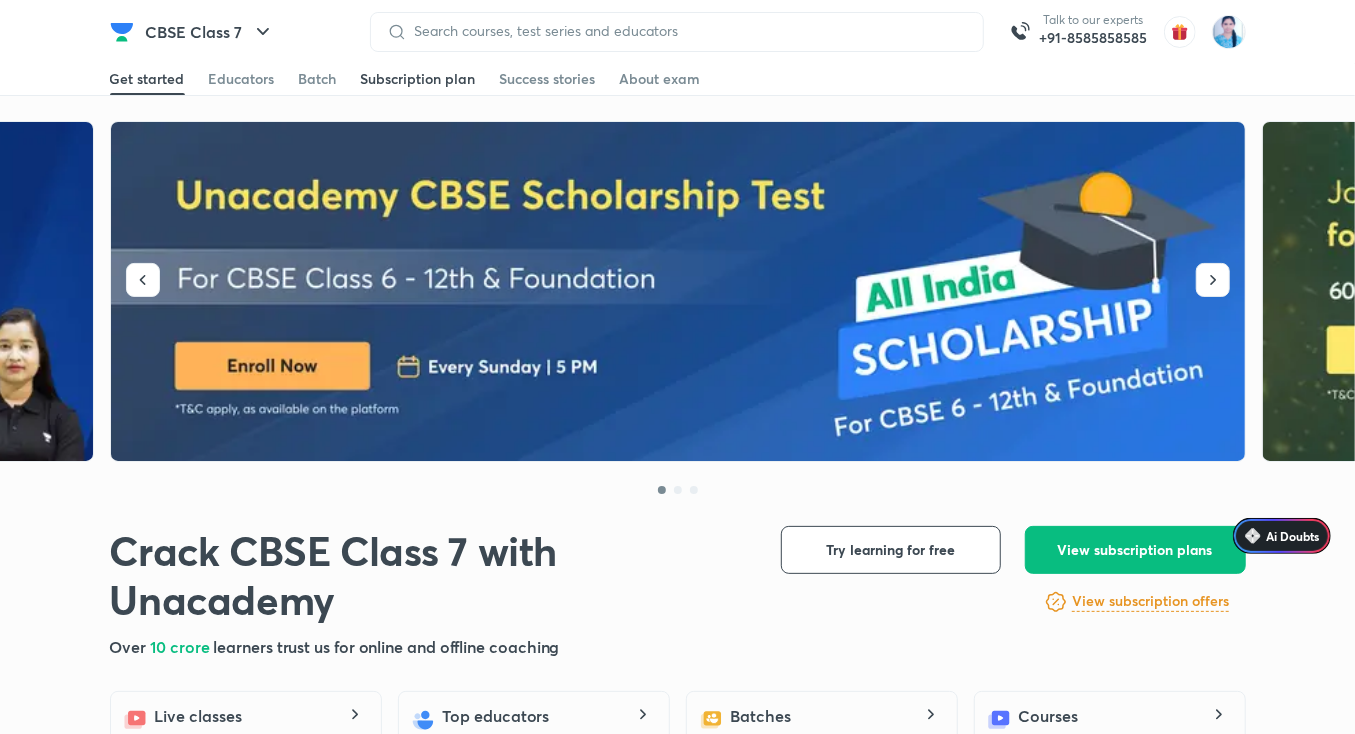 click on "Subscription plan" at bounding box center [418, 79] 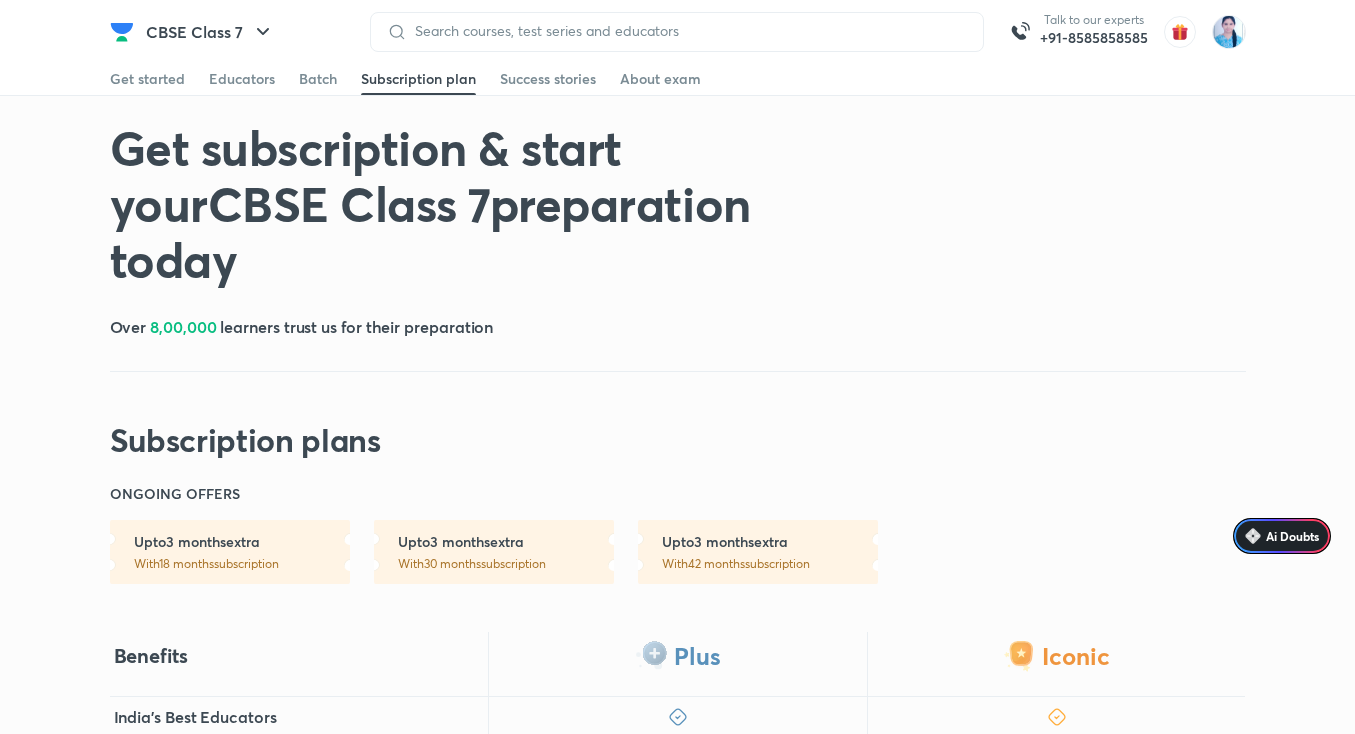 scroll, scrollTop: 660, scrollLeft: 0, axis: vertical 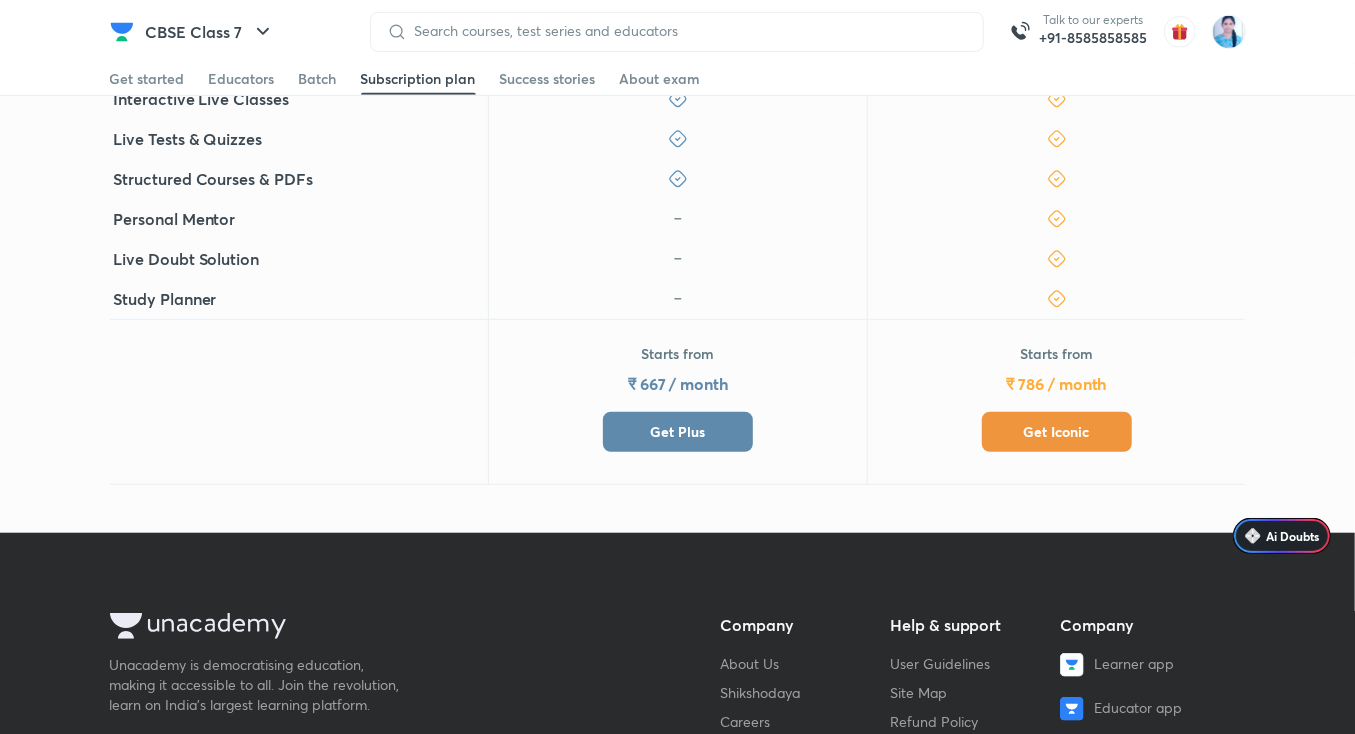 click on "Get Iconic" at bounding box center [1057, 432] 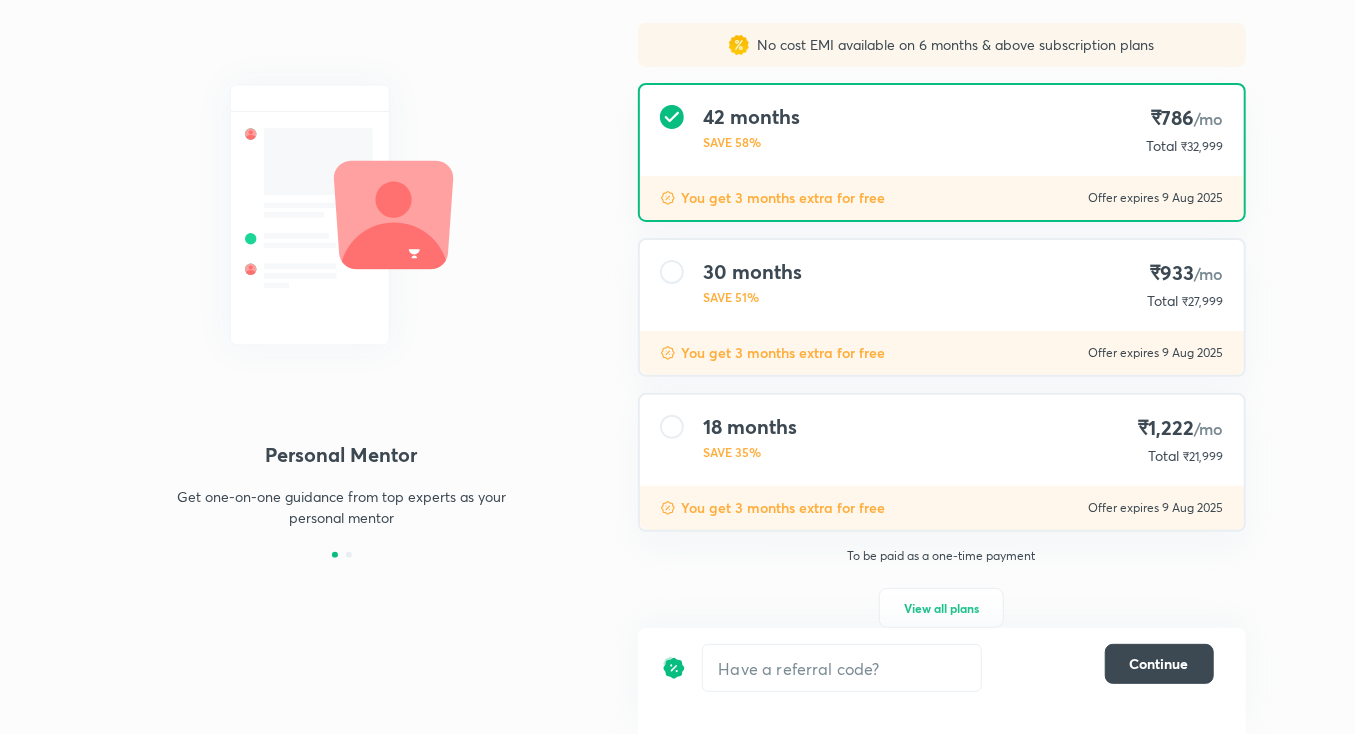 scroll, scrollTop: 195, scrollLeft: 0, axis: vertical 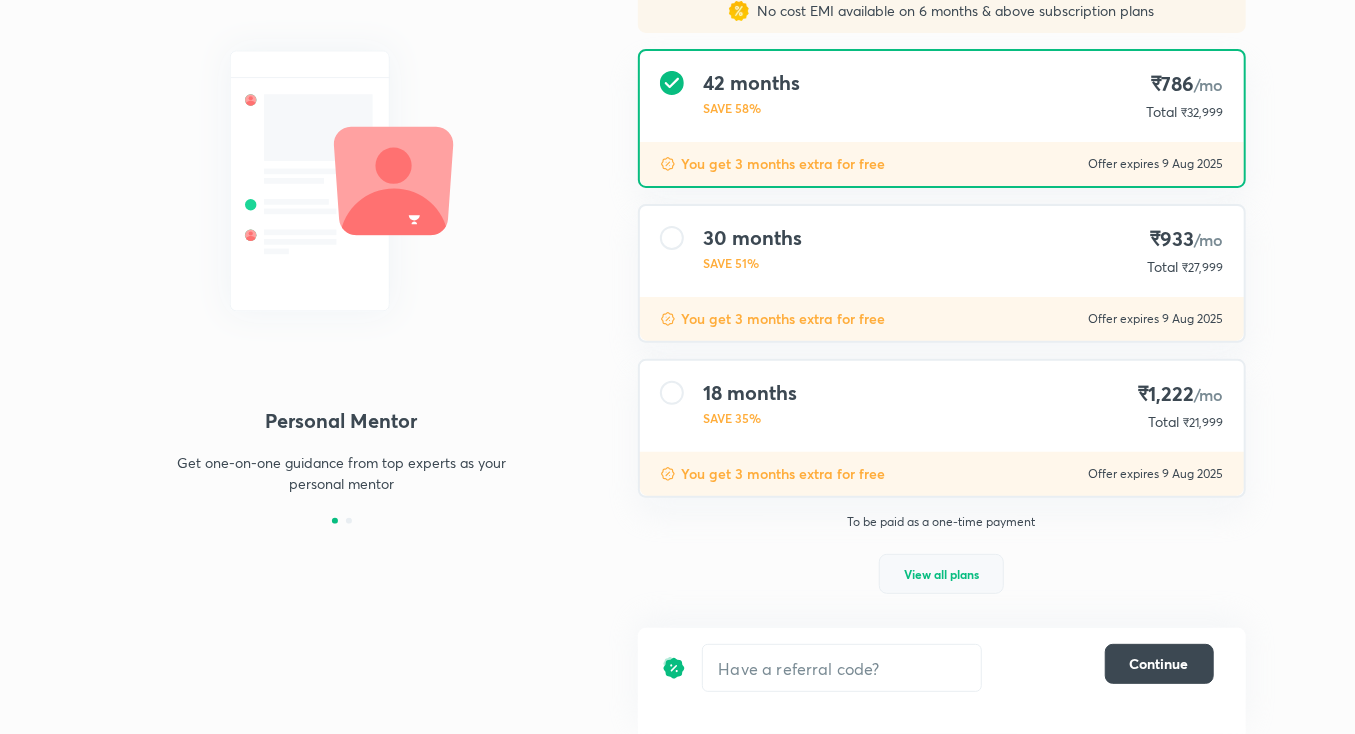 click on "View all plans" at bounding box center (941, 574) 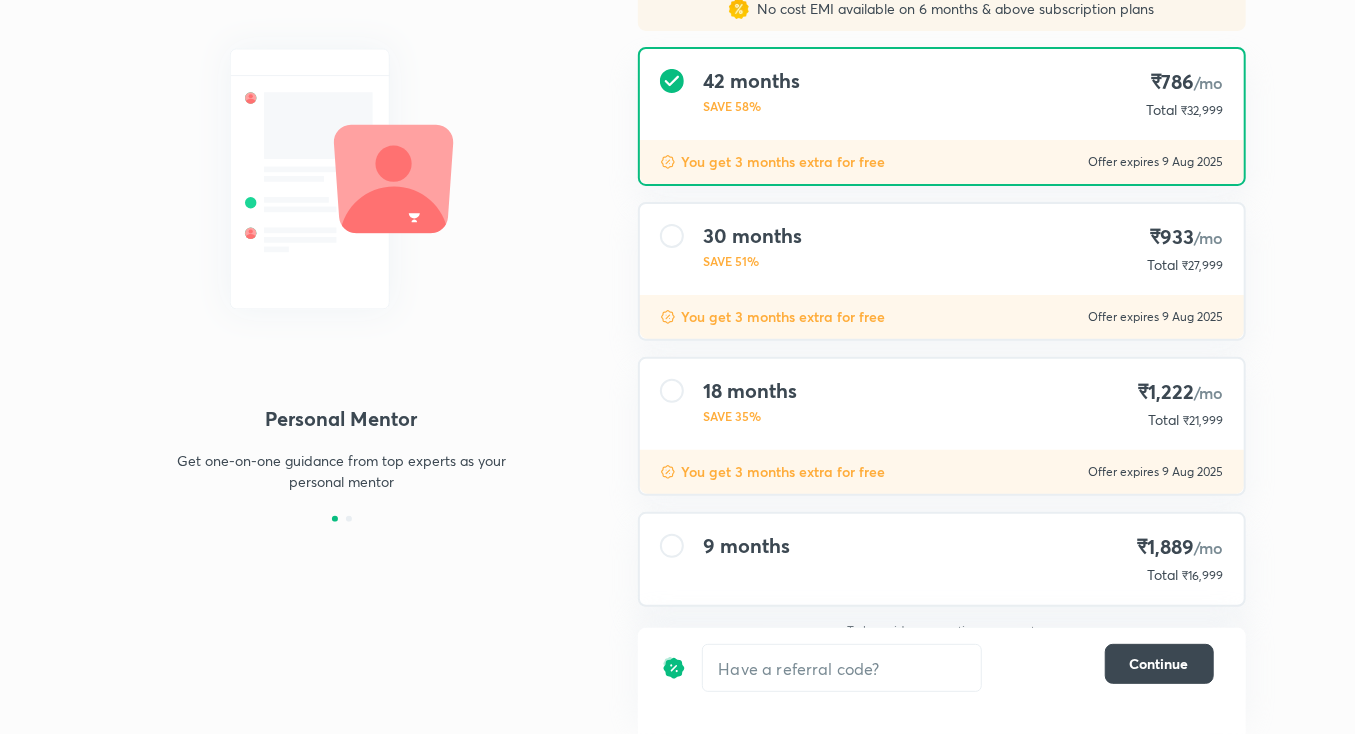 click on "9 months" at bounding box center (747, 546) 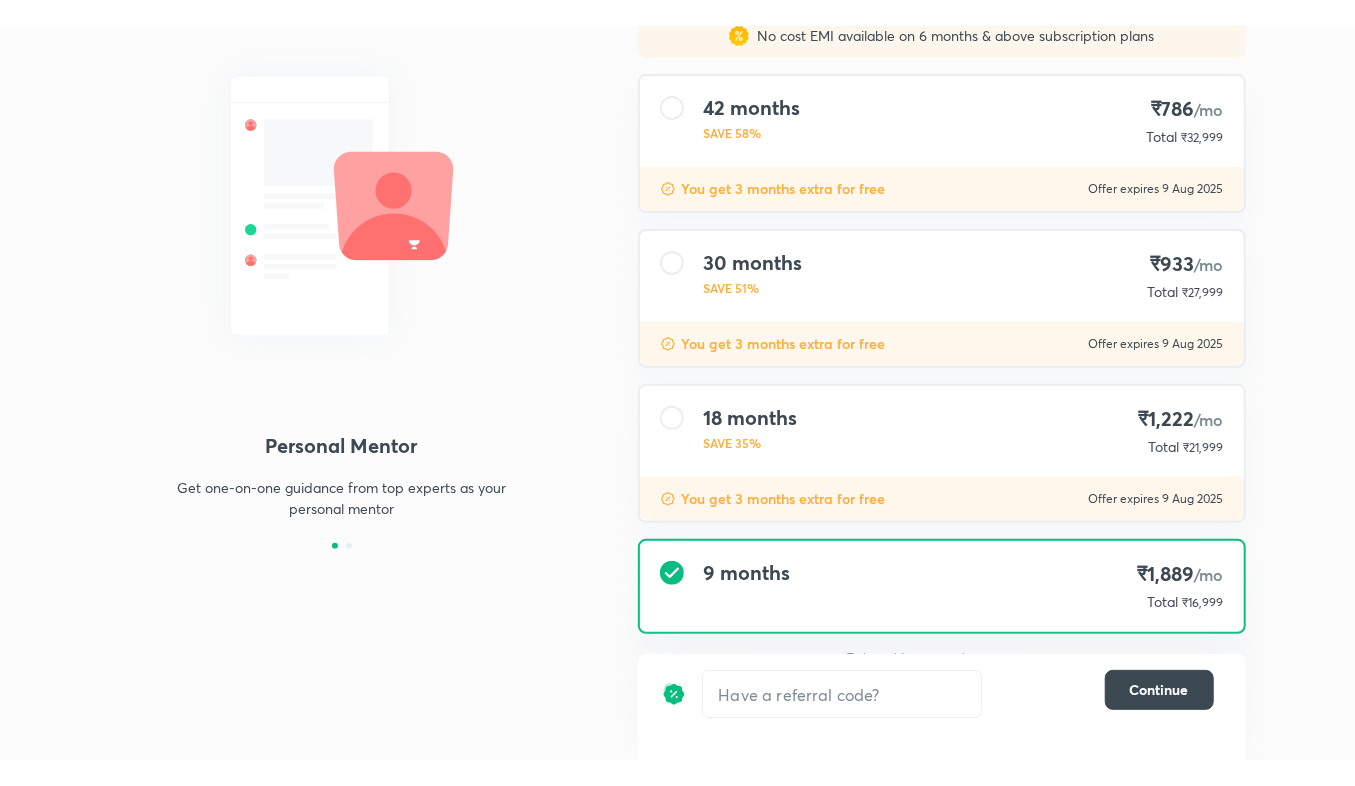 scroll, scrollTop: 164, scrollLeft: 0, axis: vertical 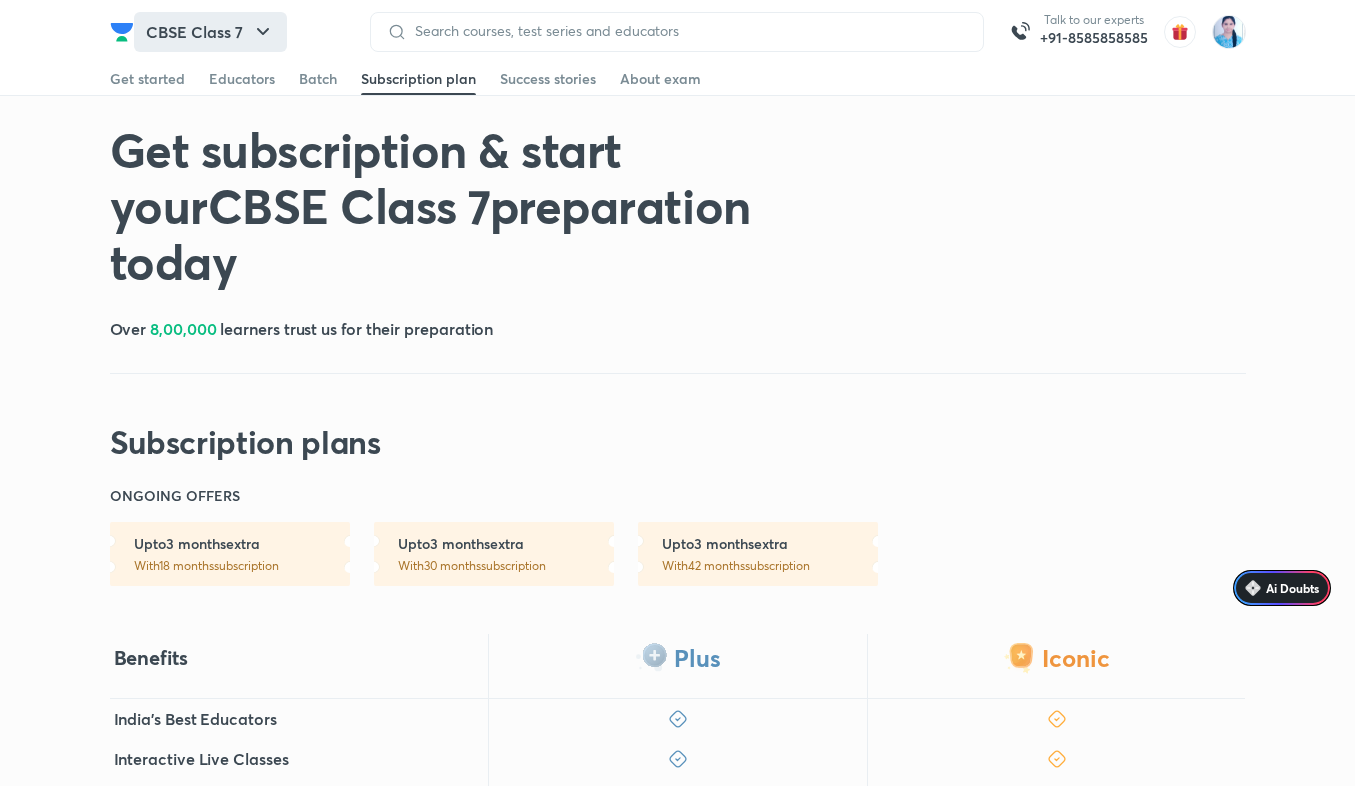 click on "CBSE Class 7" at bounding box center [210, 32] 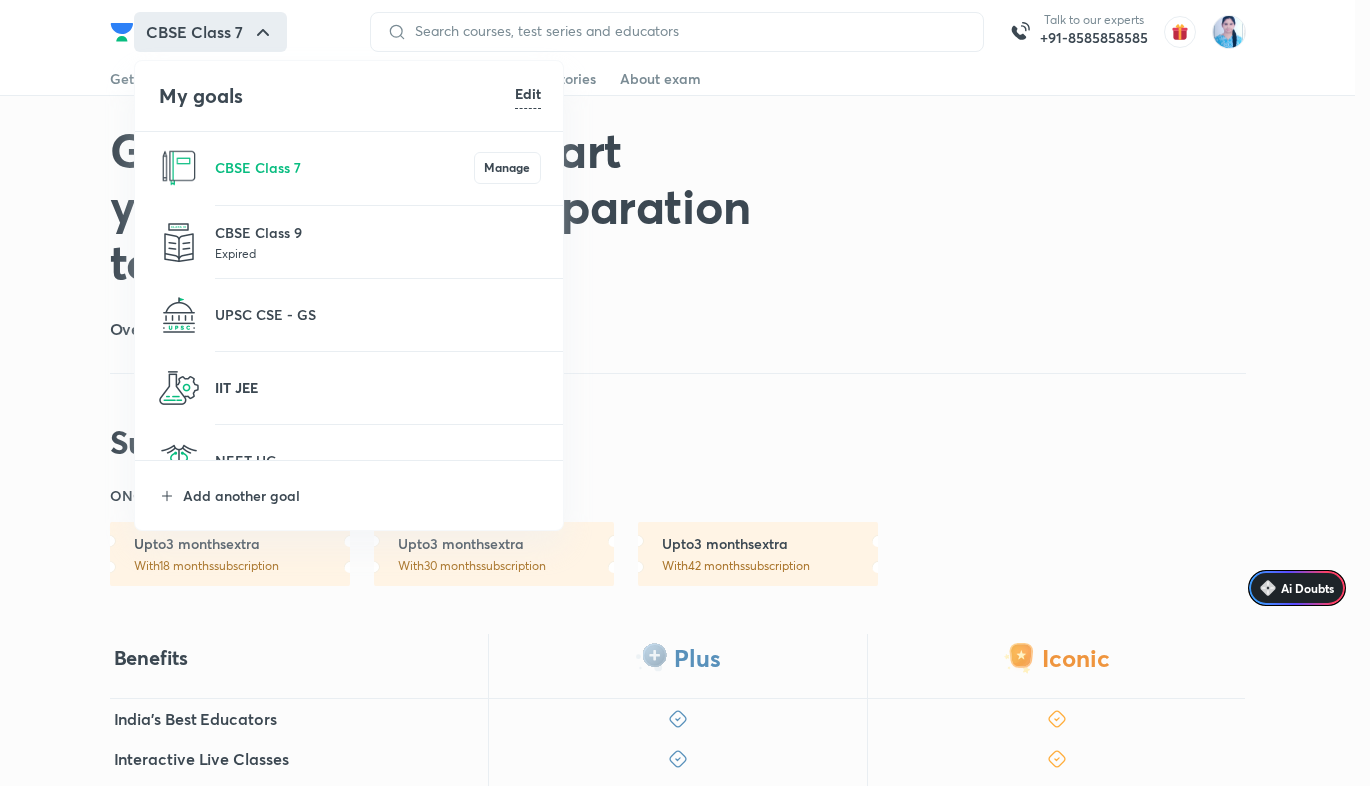 click on "IIT JEE" at bounding box center (378, 387) 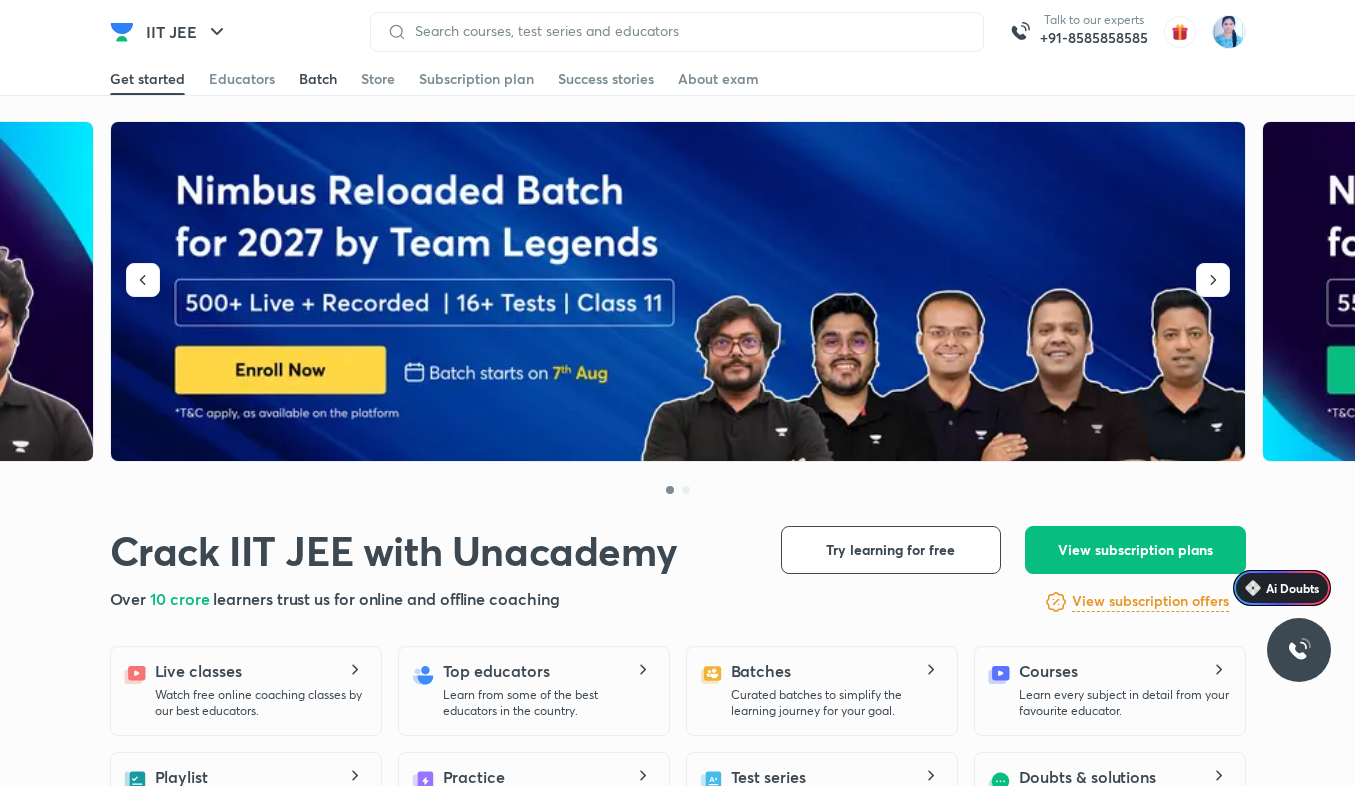 click on "Batch" at bounding box center (318, 79) 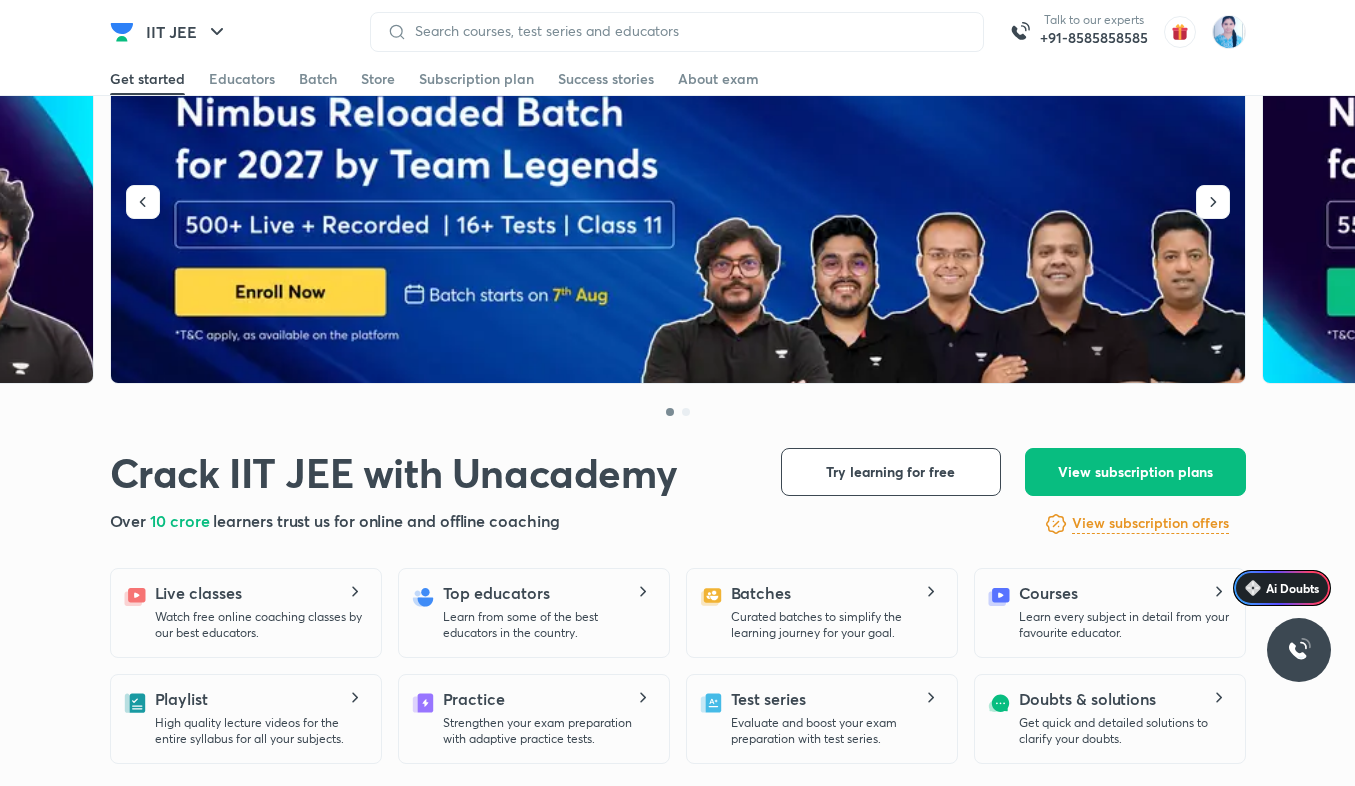 scroll, scrollTop: 120, scrollLeft: 0, axis: vertical 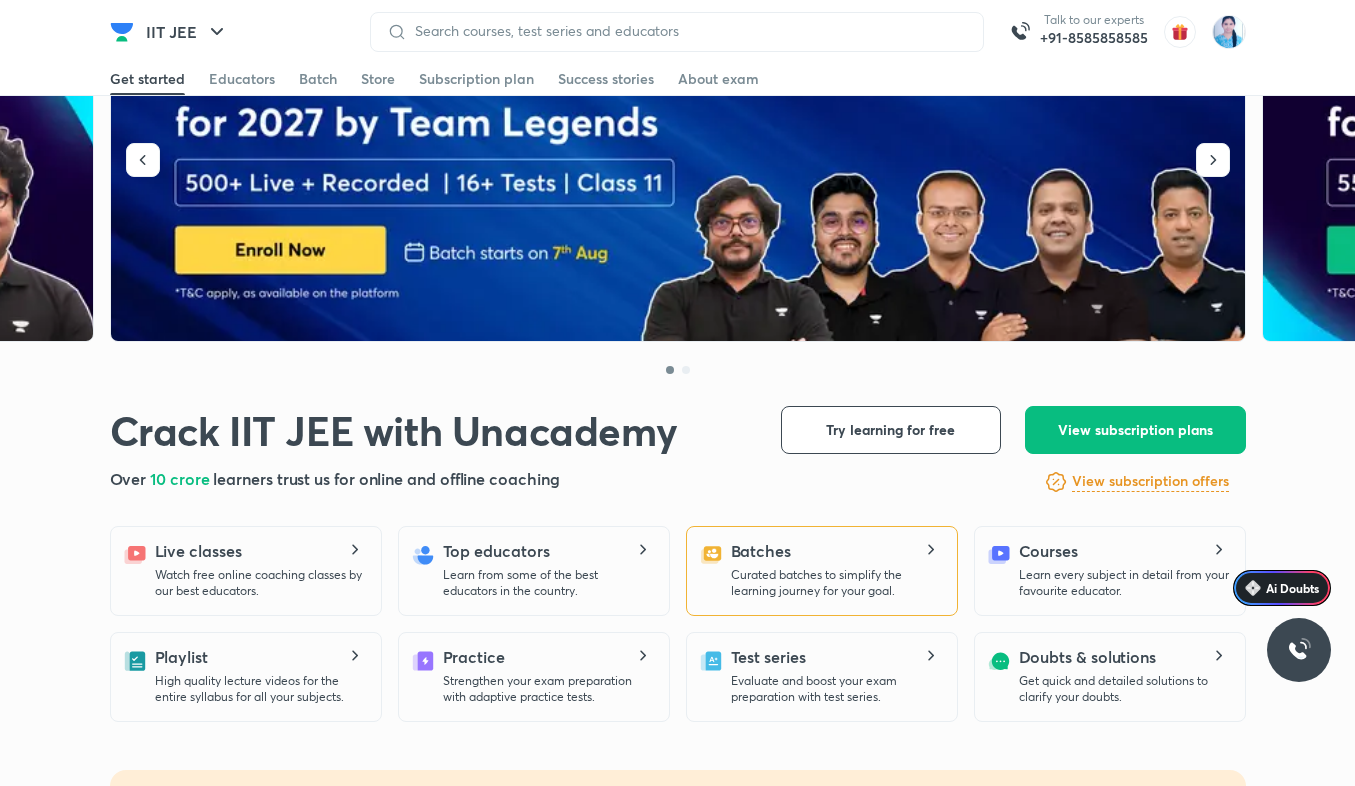 click on "Batches Curated batches to simplify the learning journey for your goal." at bounding box center (822, 571) 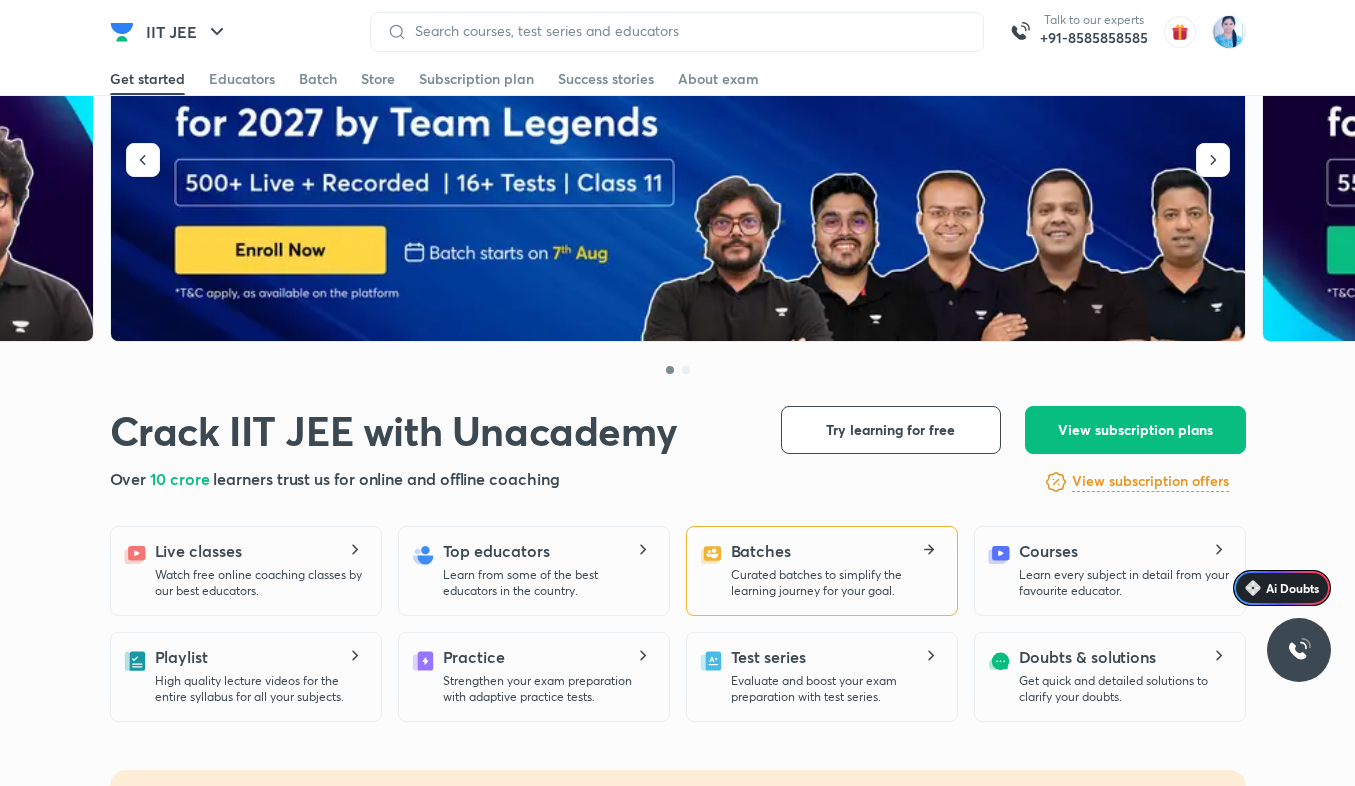 click on "Curated batches to simplify the learning journey for your goal." at bounding box center [836, 583] 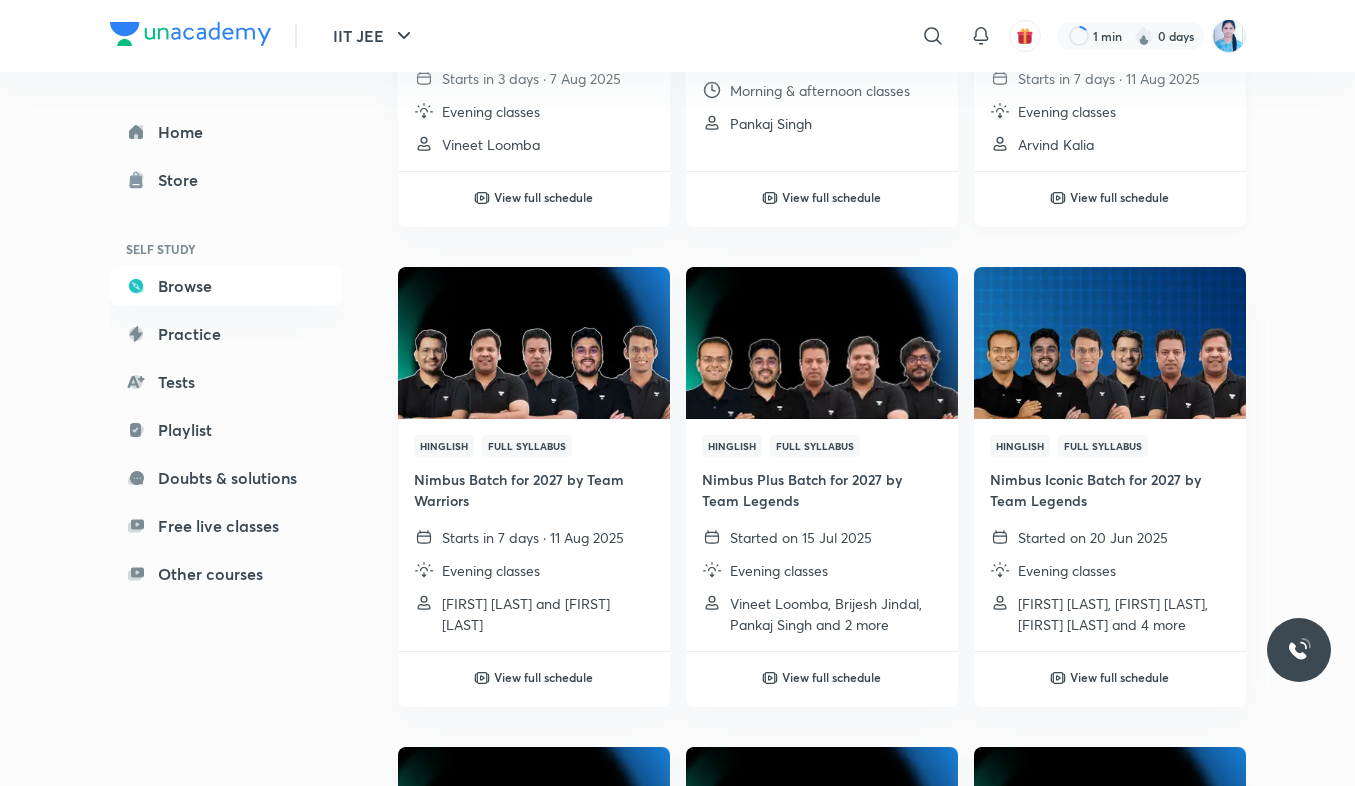 scroll, scrollTop: 720, scrollLeft: 0, axis: vertical 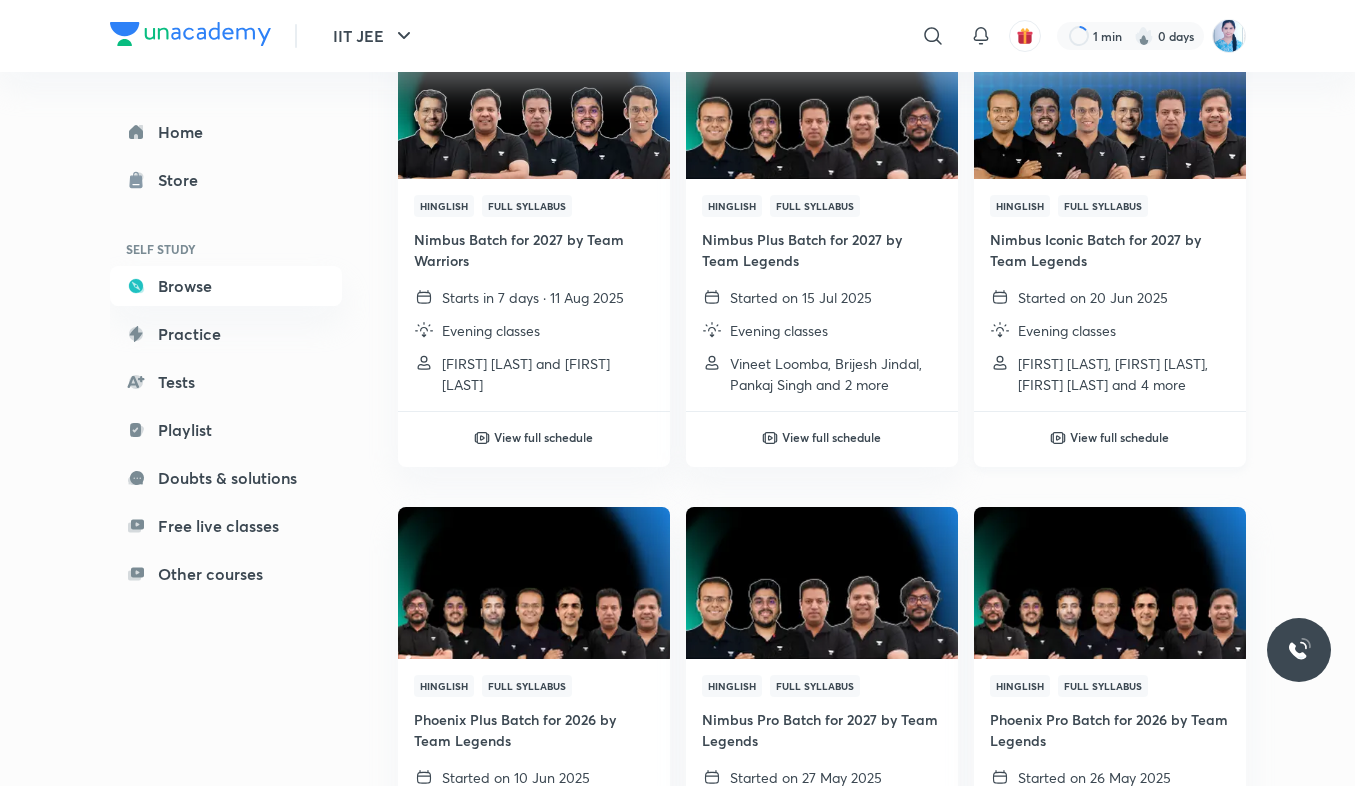 click at bounding box center [1109, 102] 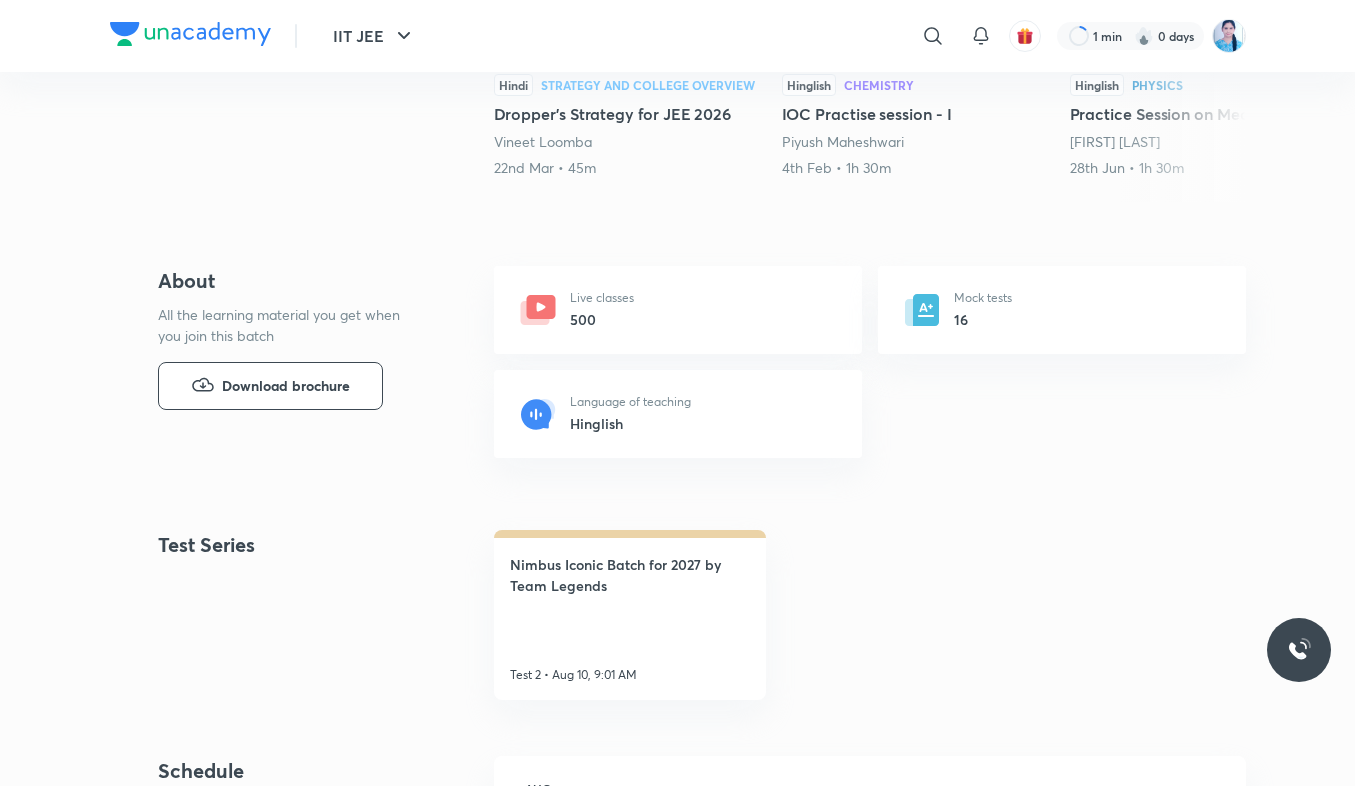 scroll, scrollTop: 0, scrollLeft: 0, axis: both 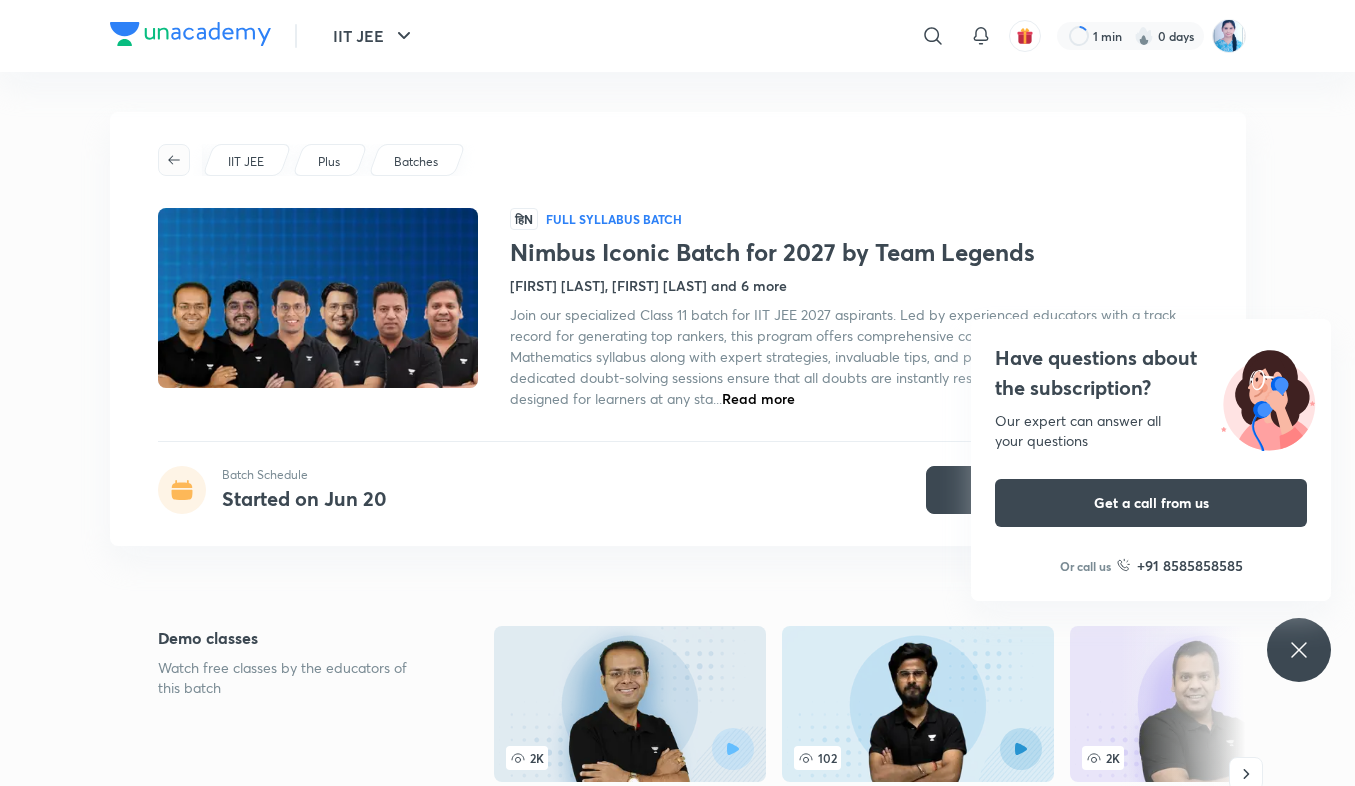 click at bounding box center (174, 160) 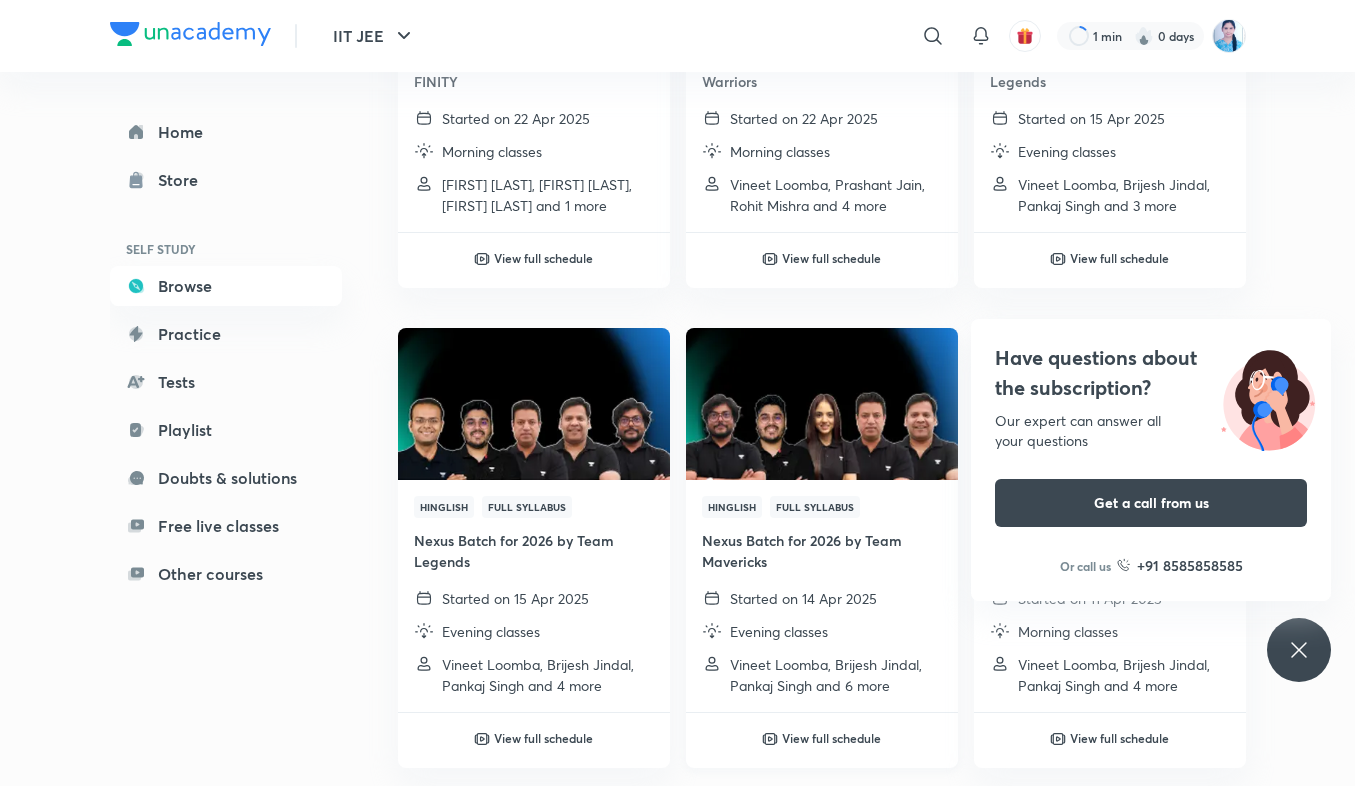scroll, scrollTop: 3341, scrollLeft: 0, axis: vertical 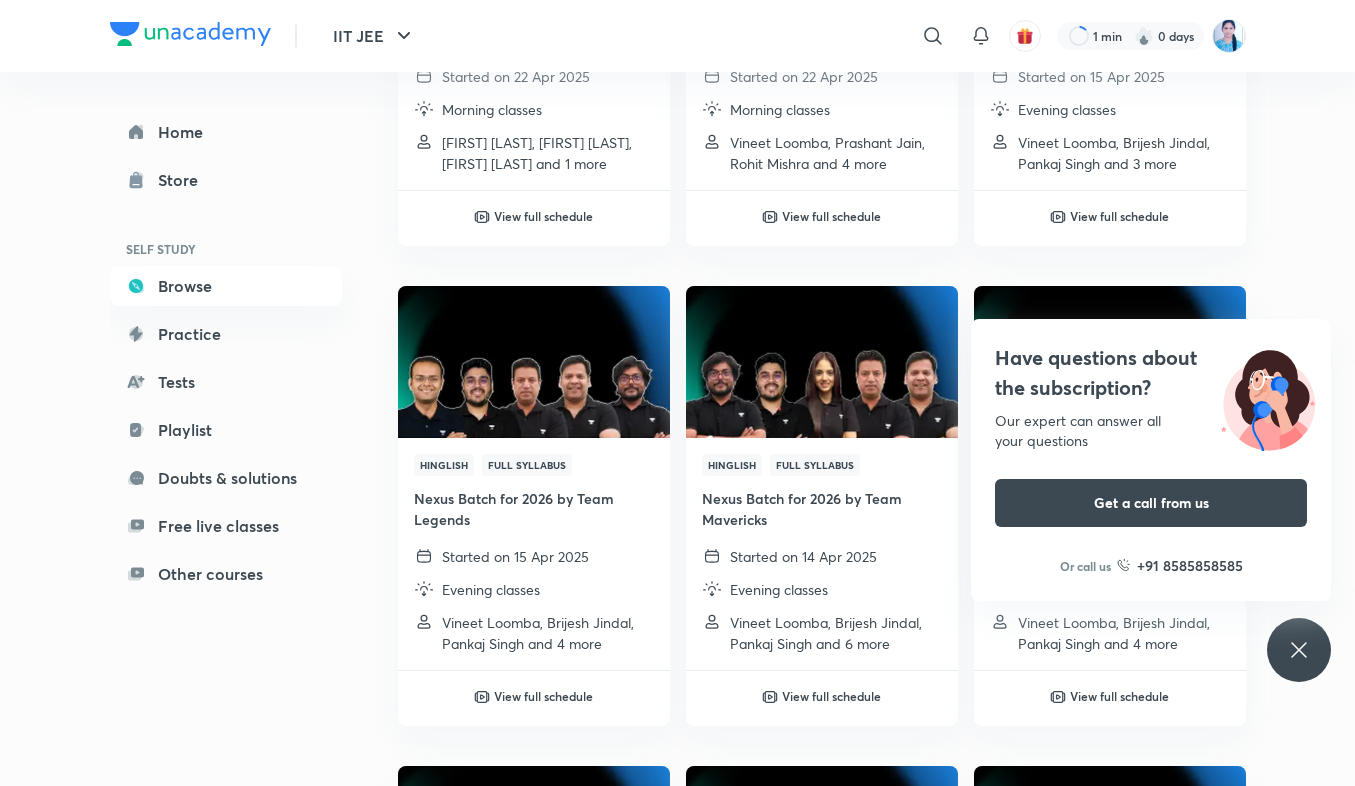 click on "Have questions about the subscription? Our expert can answer all your questions Get a call from us Or call us +91 8585858585" at bounding box center (1299, 650) 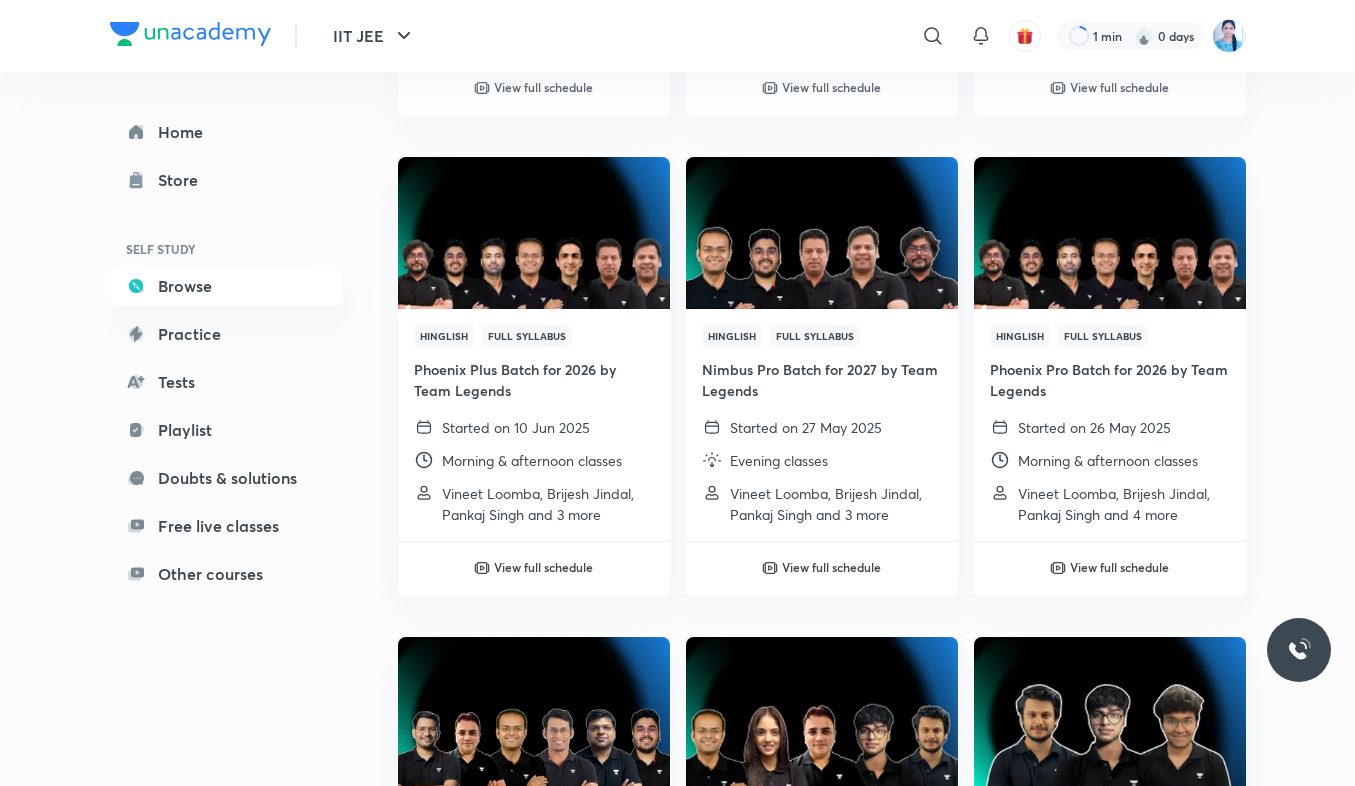 scroll, scrollTop: 1061, scrollLeft: 0, axis: vertical 